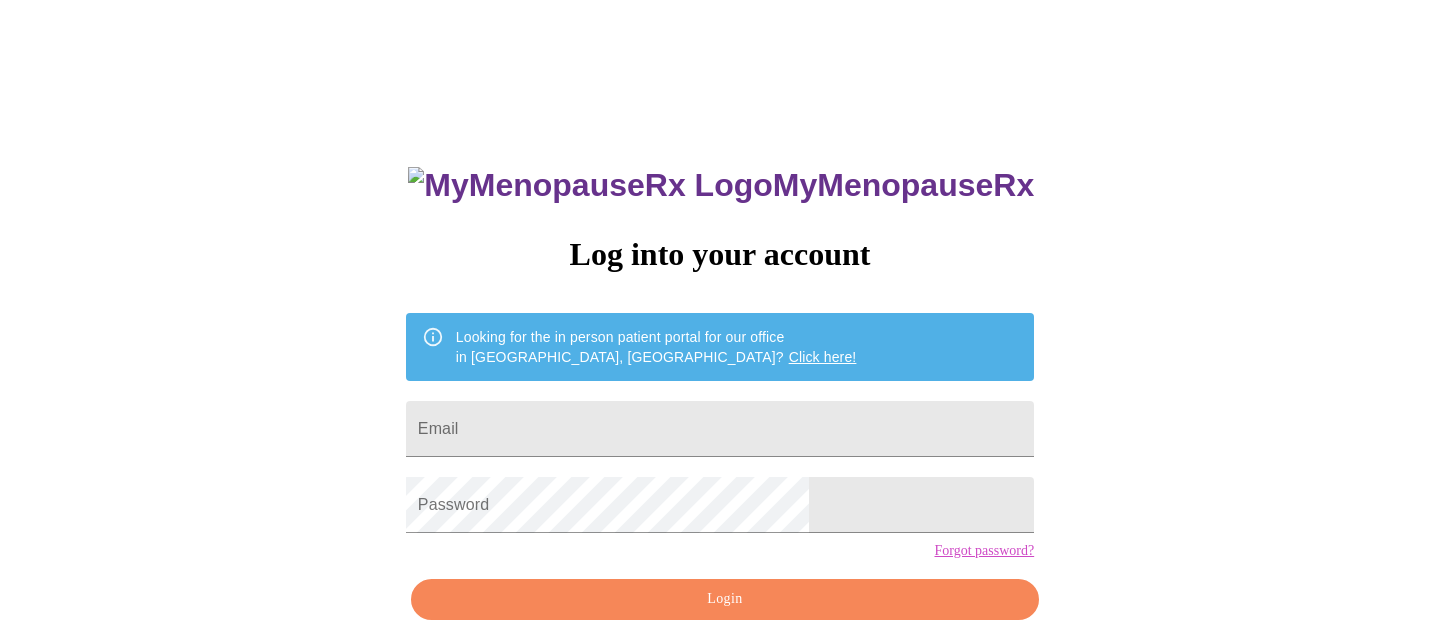 scroll, scrollTop: 84, scrollLeft: 0, axis: vertical 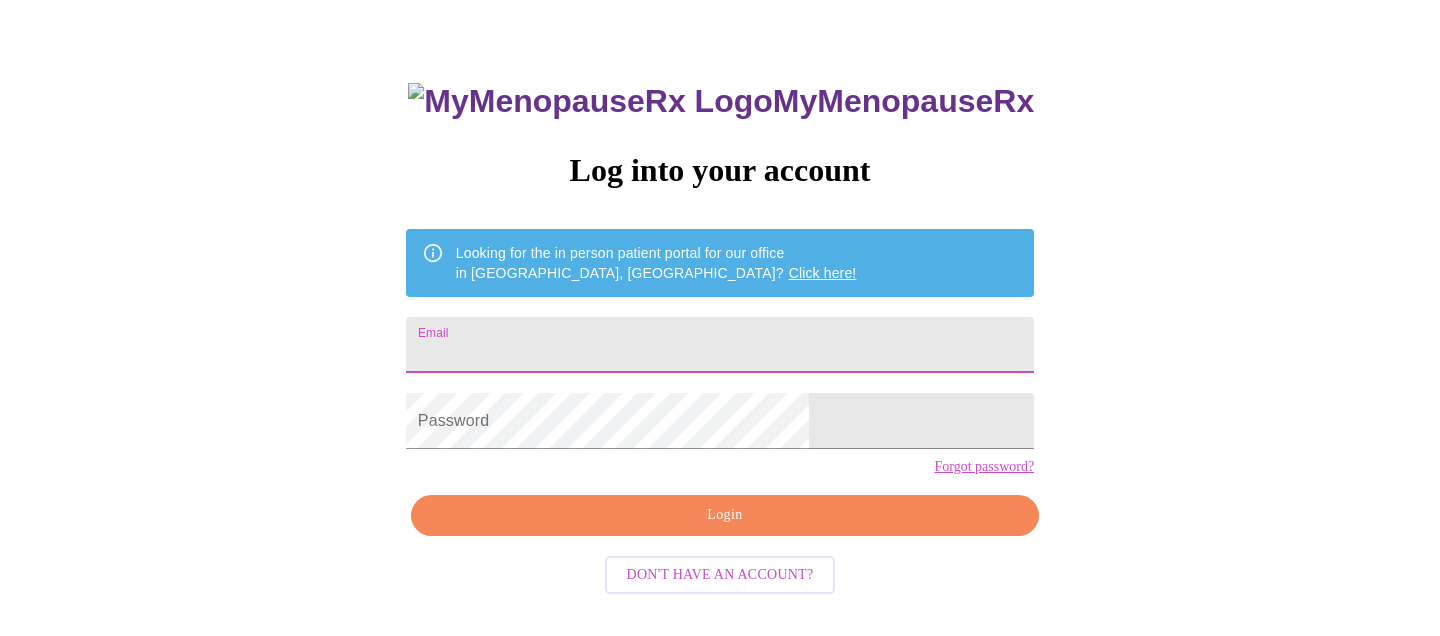 click on "Email" at bounding box center [720, 345] 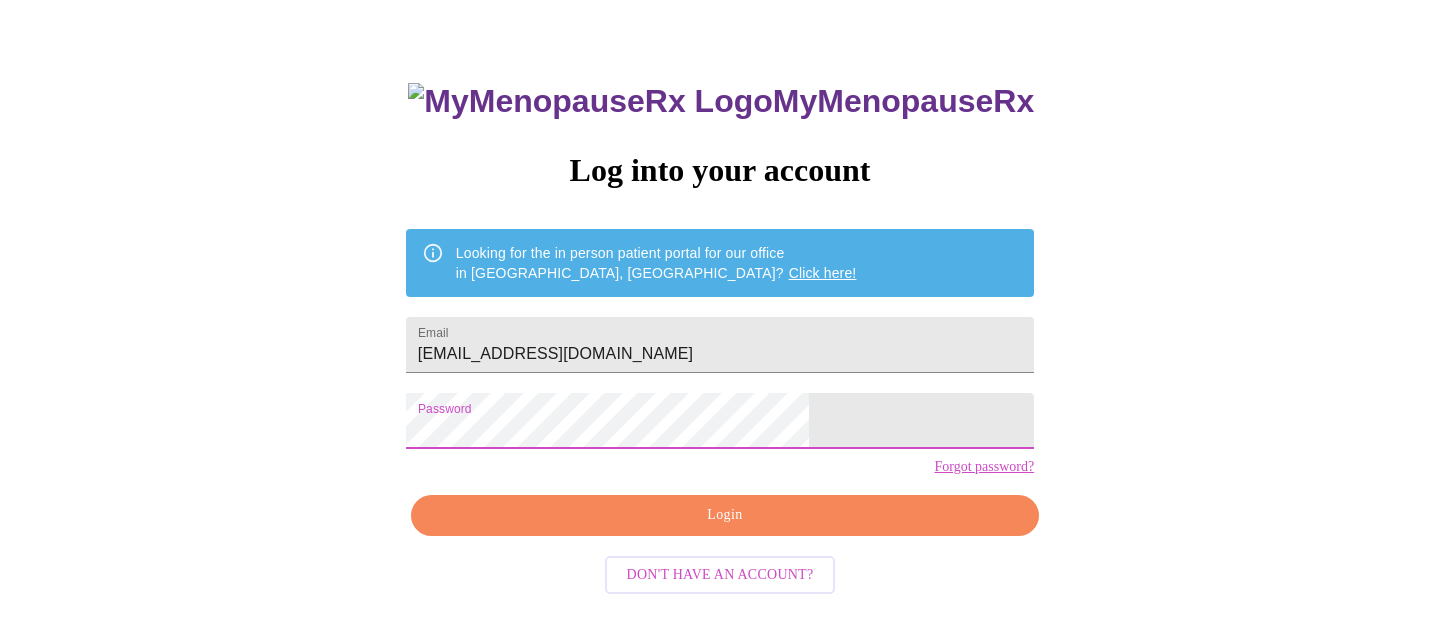 click on "Login" at bounding box center [725, 515] 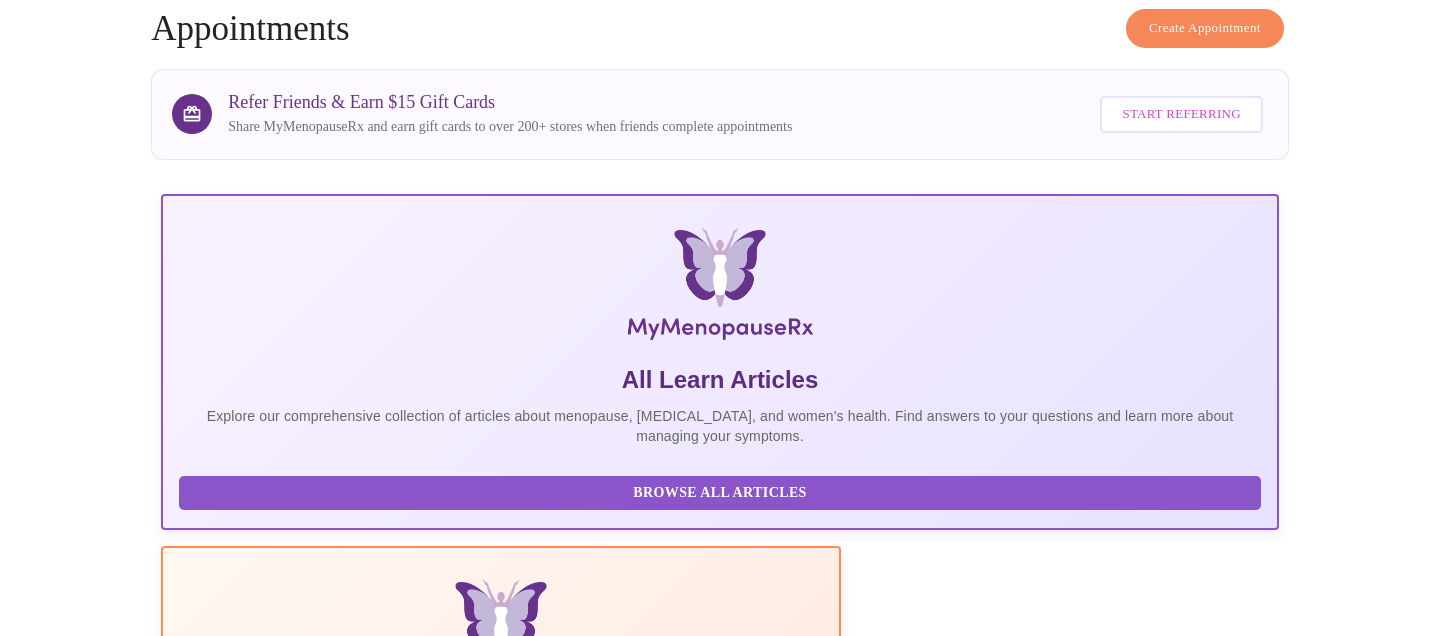 scroll, scrollTop: 0, scrollLeft: 0, axis: both 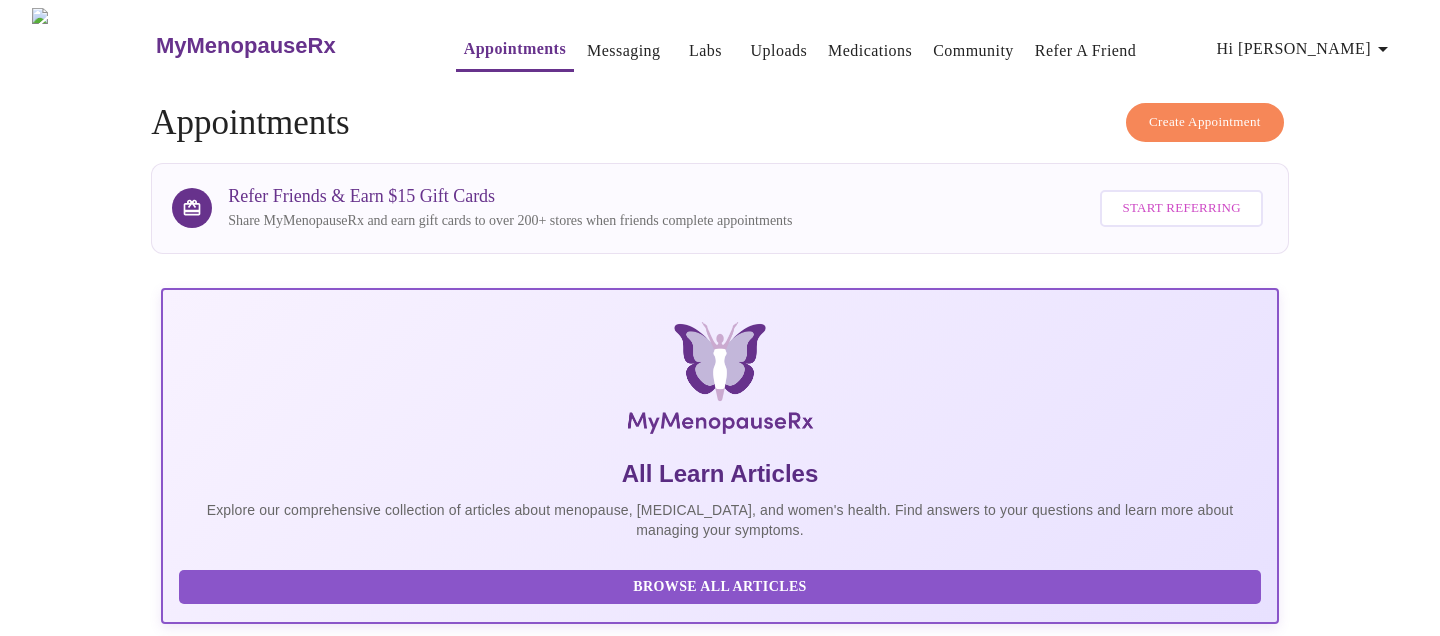 click on "Create Appointment" at bounding box center (1205, 122) 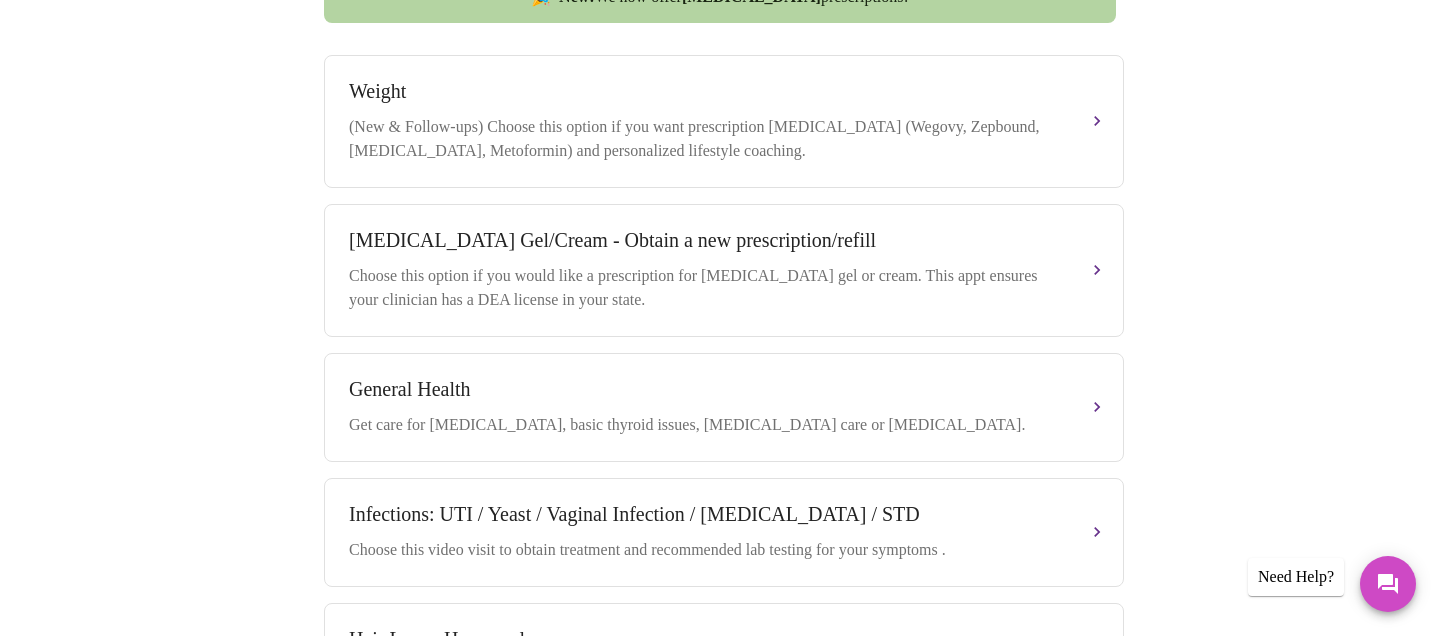 scroll, scrollTop: 719, scrollLeft: 0, axis: vertical 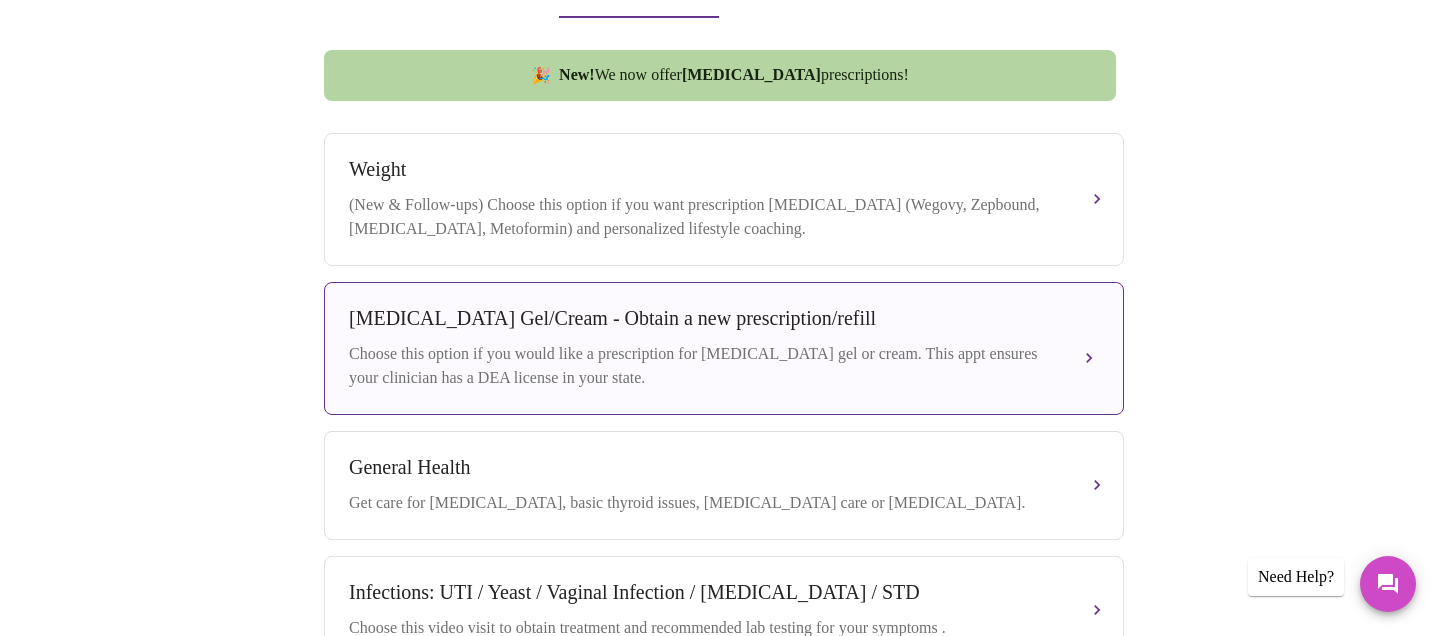 click on "Testosterone Gel/Cream - Obtain a new prescription/refill  Choose this option if you would like a prescription for testosterone gel or cream. This appt ensures your clinician has a DEA license in your state." at bounding box center (724, 348) 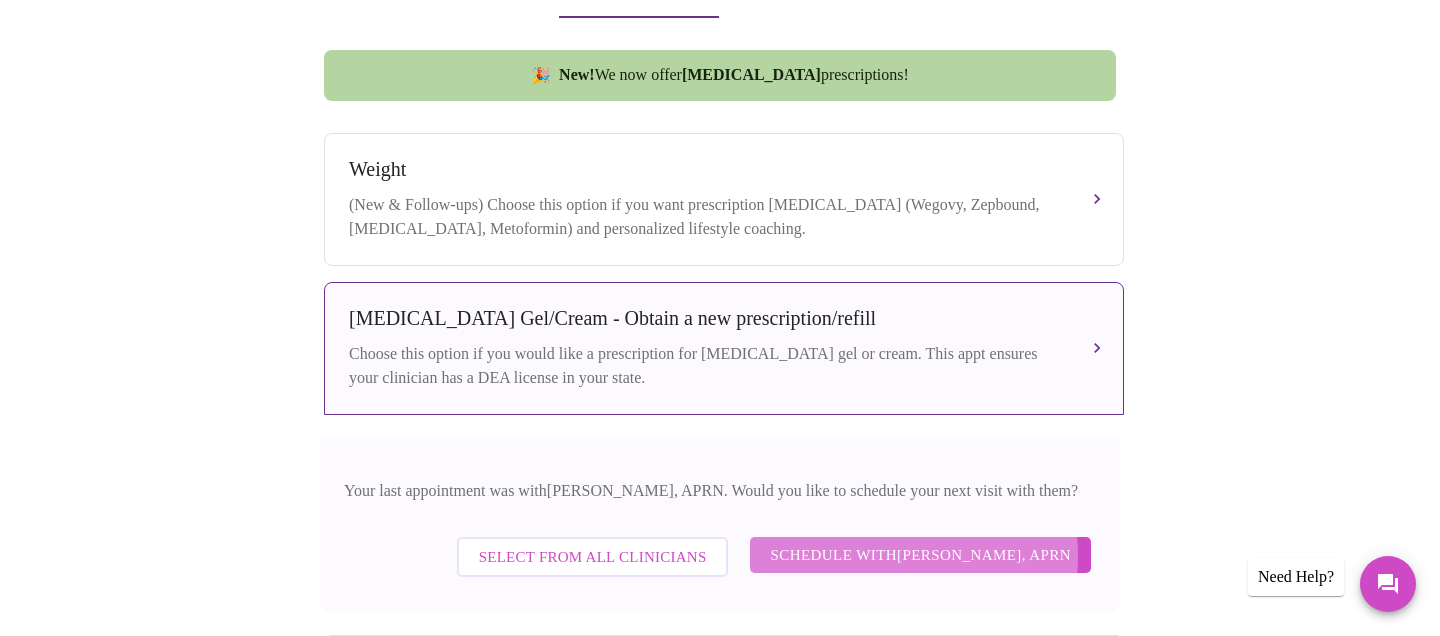 click on "Schedule with  Emilie McLain, APRN" at bounding box center [920, 555] 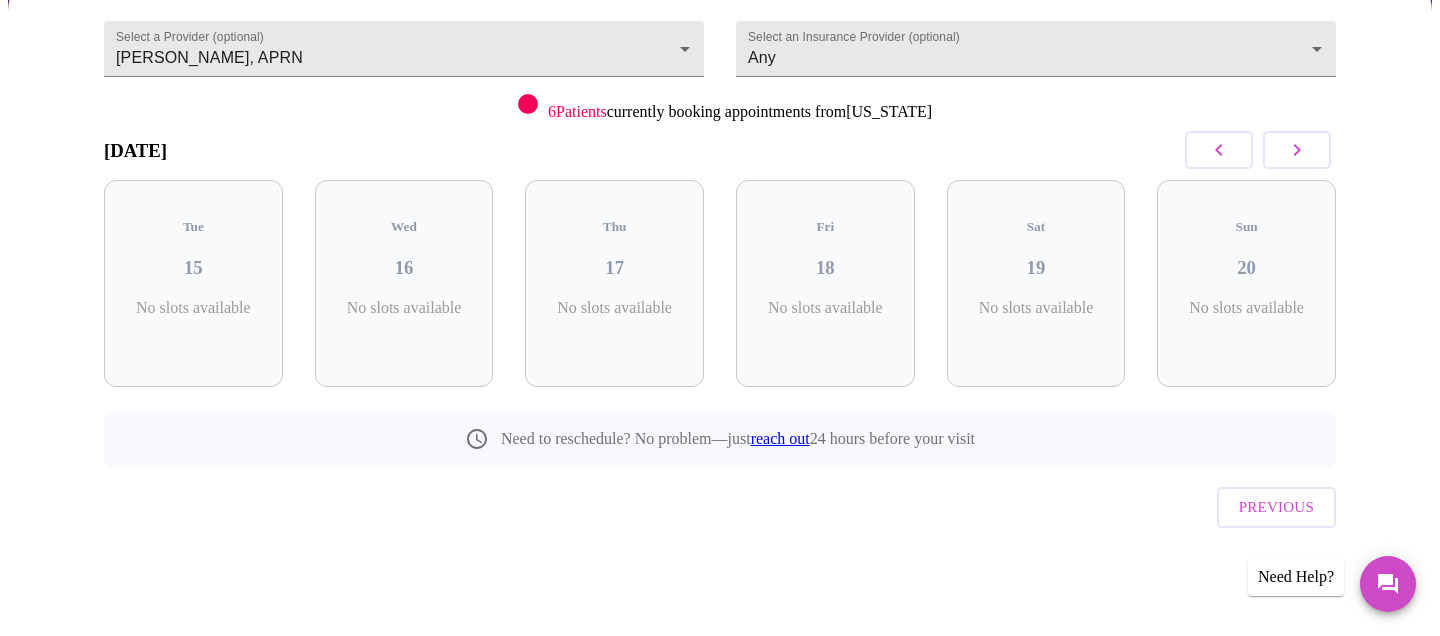 scroll, scrollTop: 150, scrollLeft: 0, axis: vertical 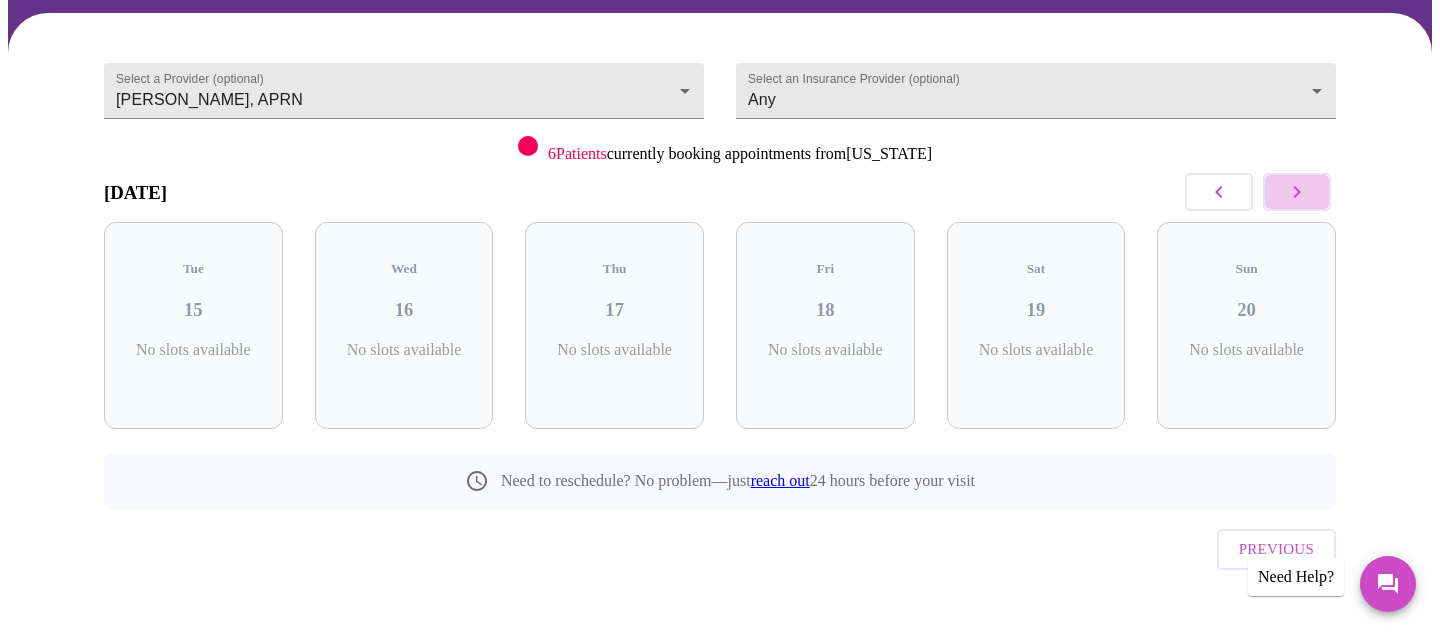 click 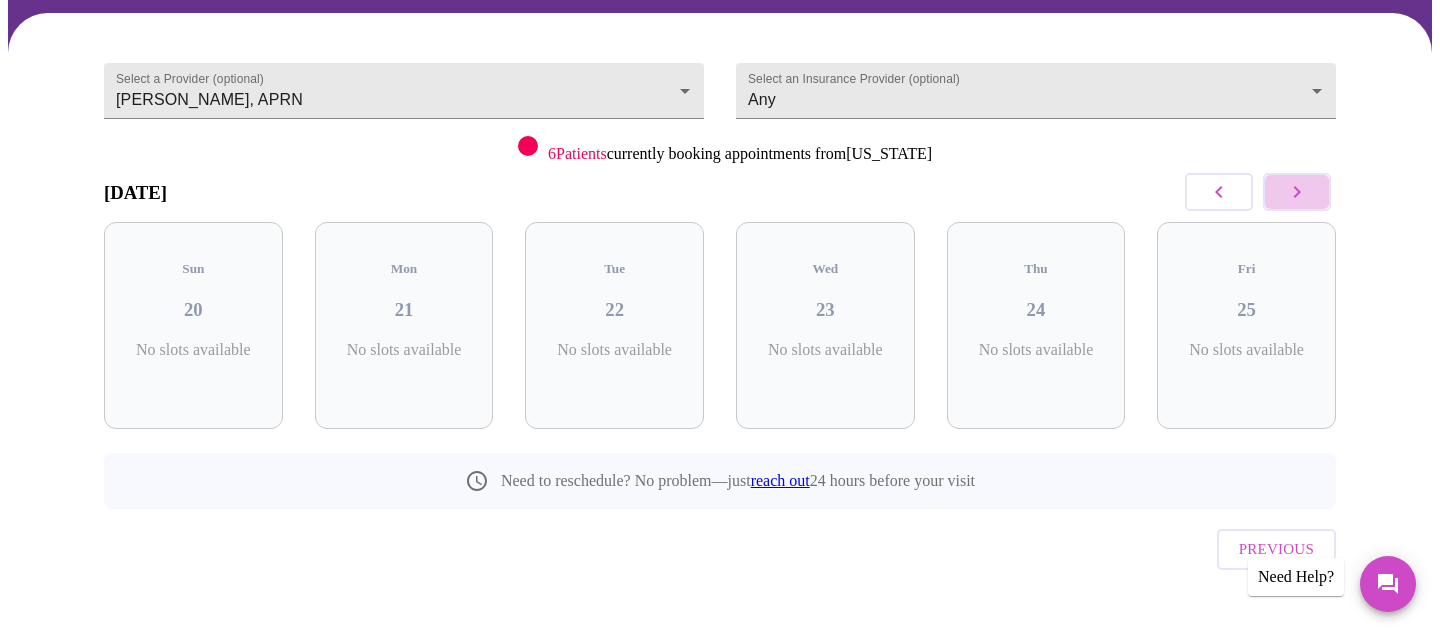 click 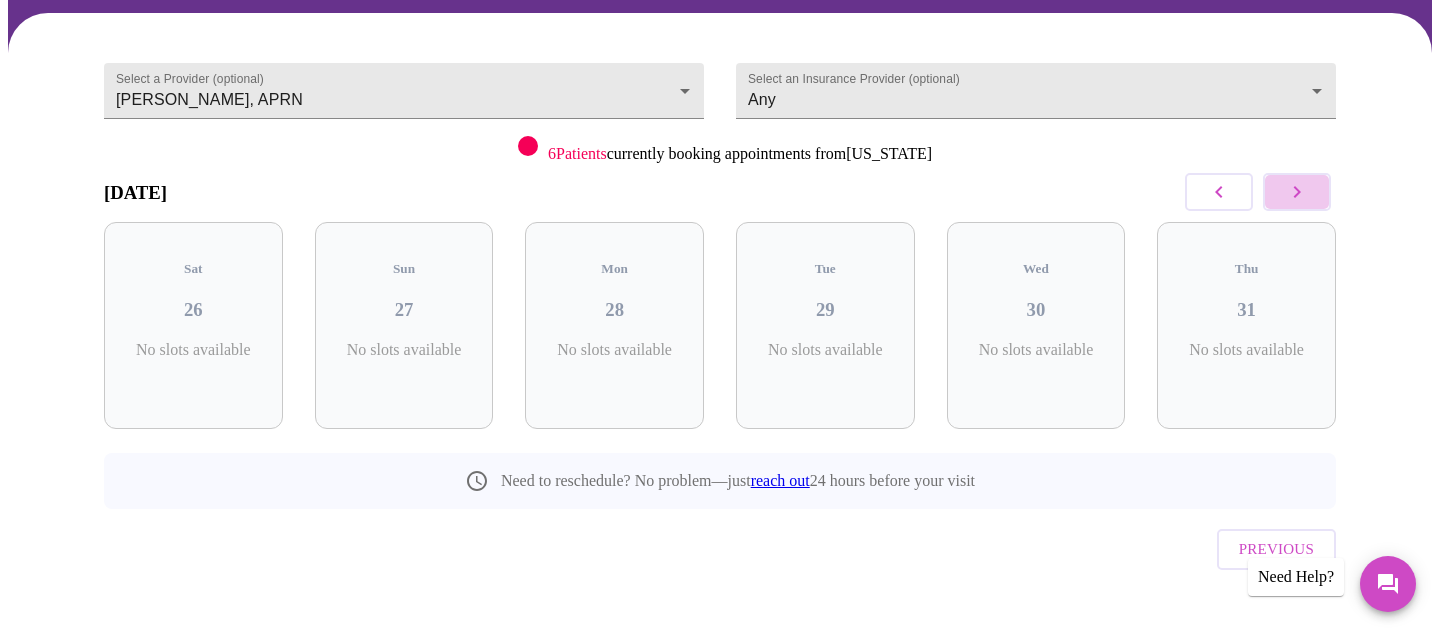 click 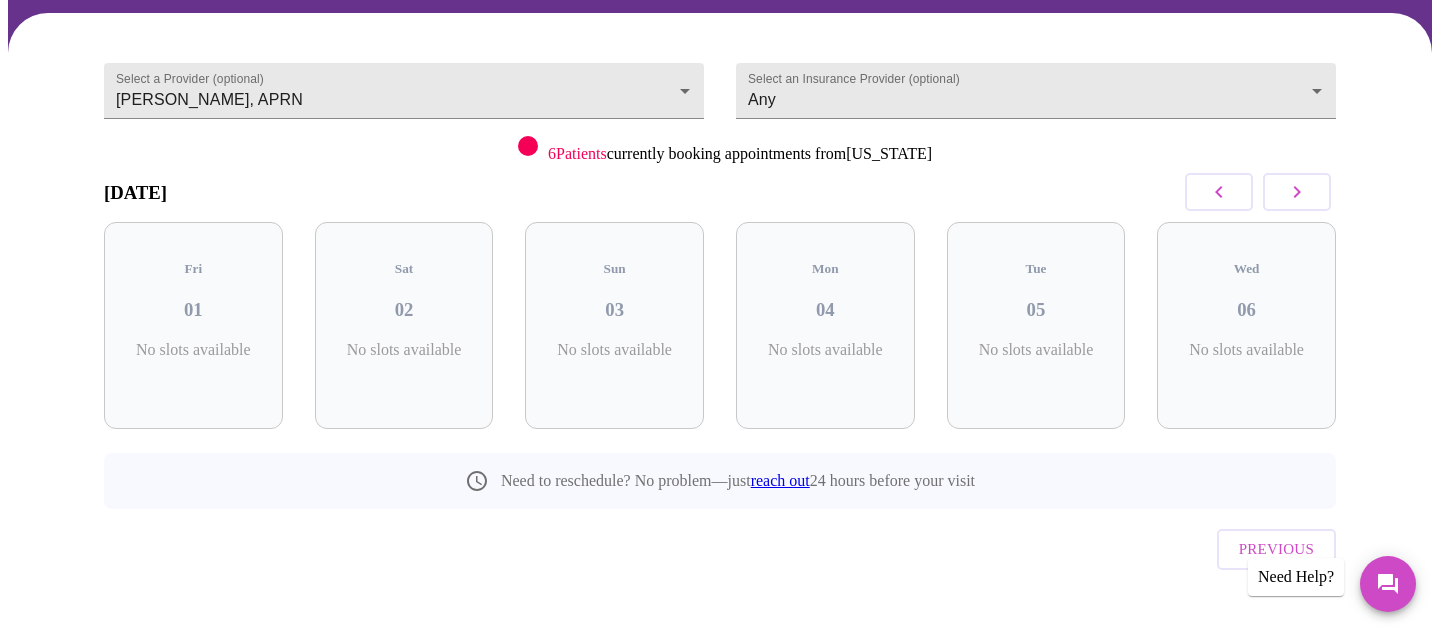 click 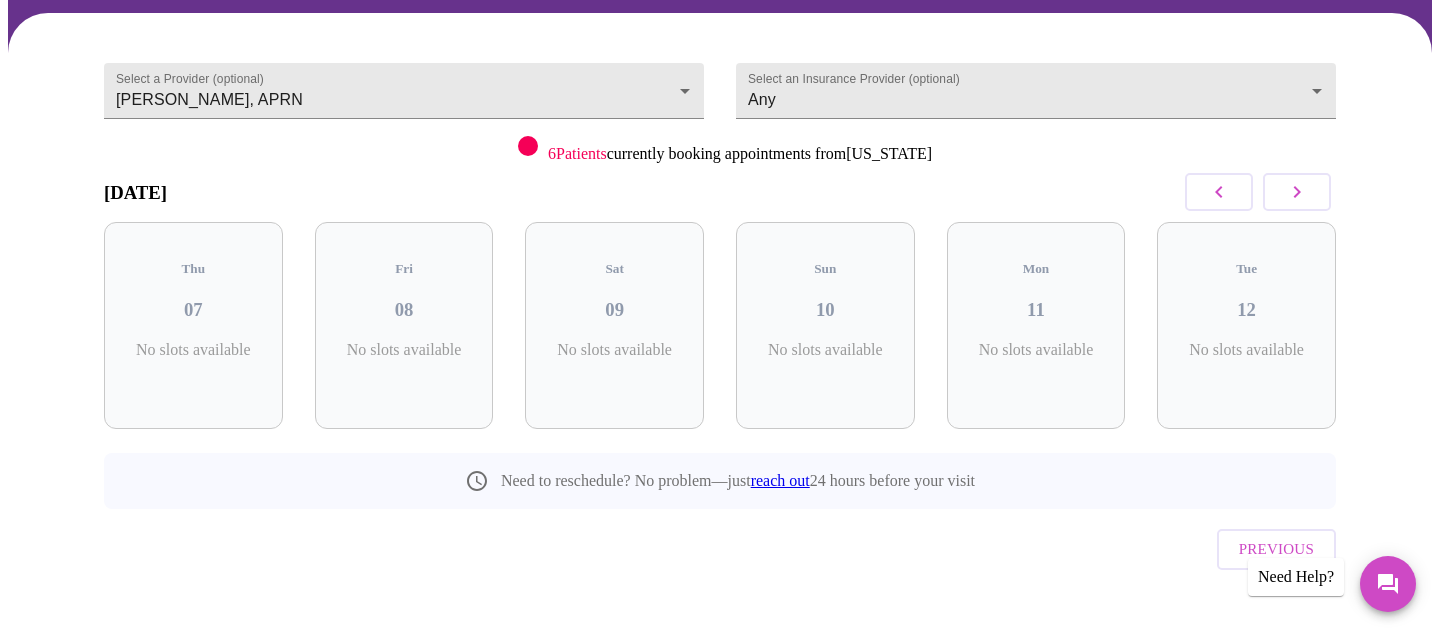 click 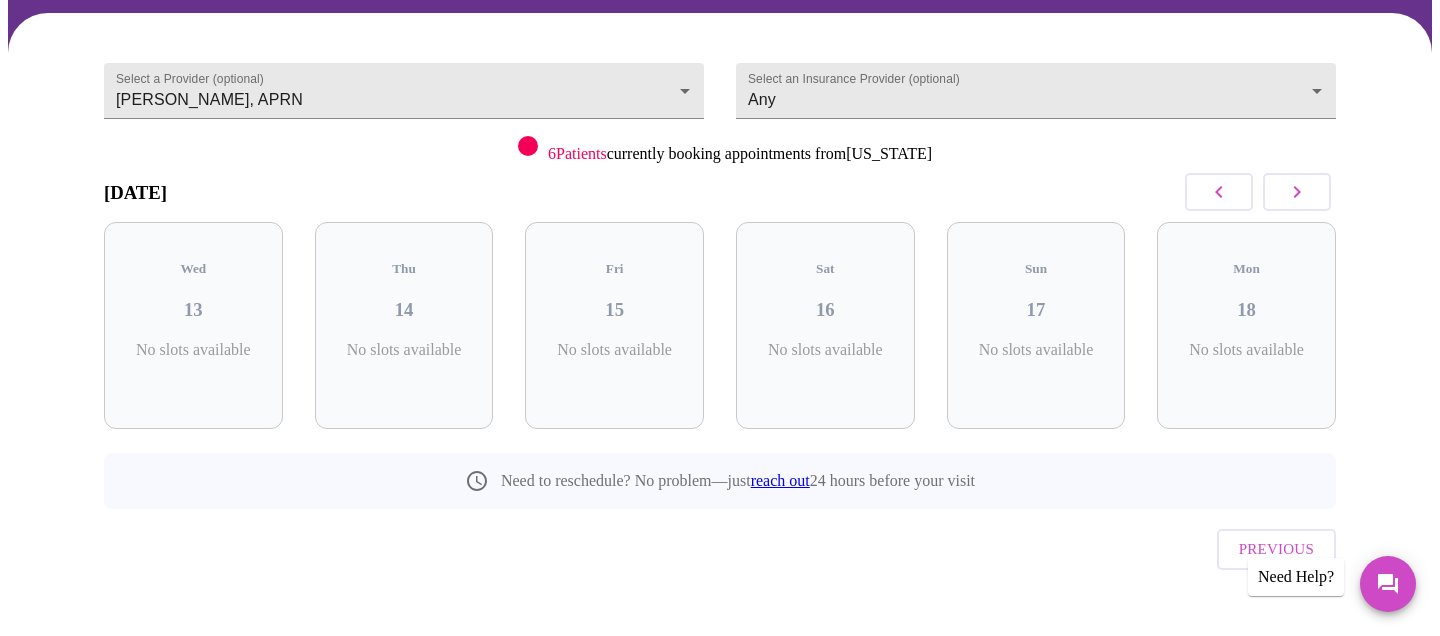 click 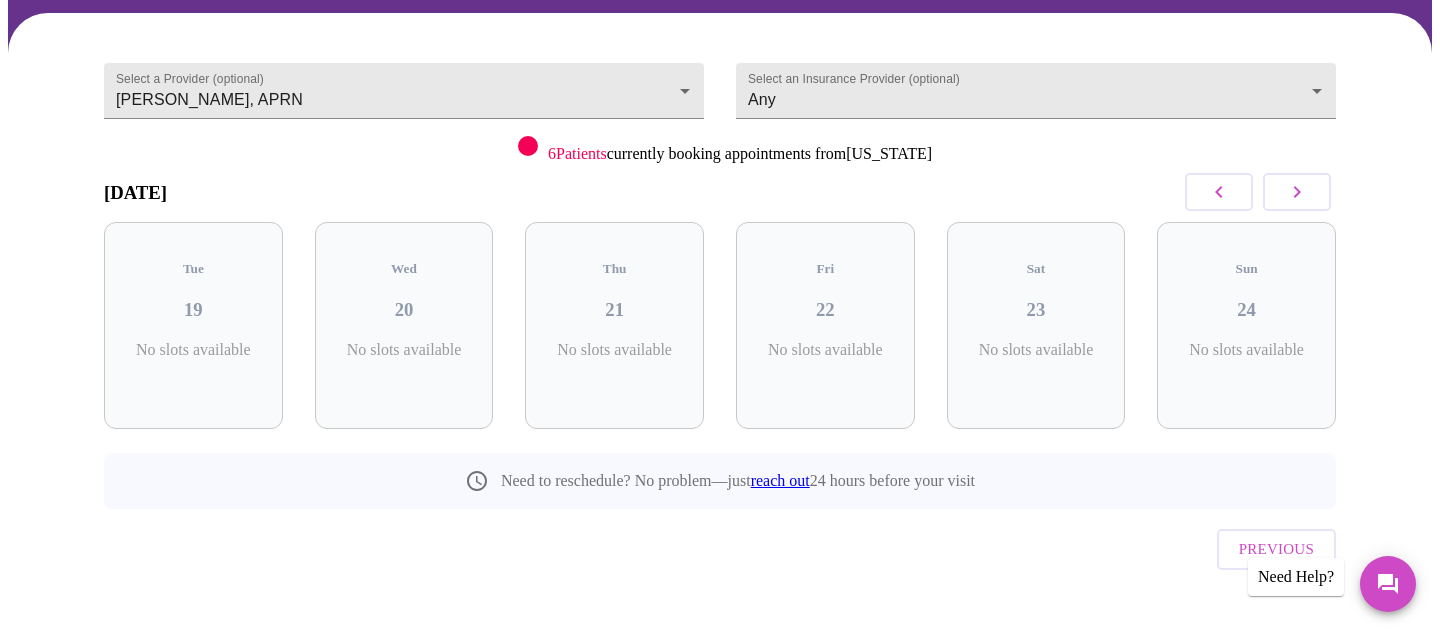 click 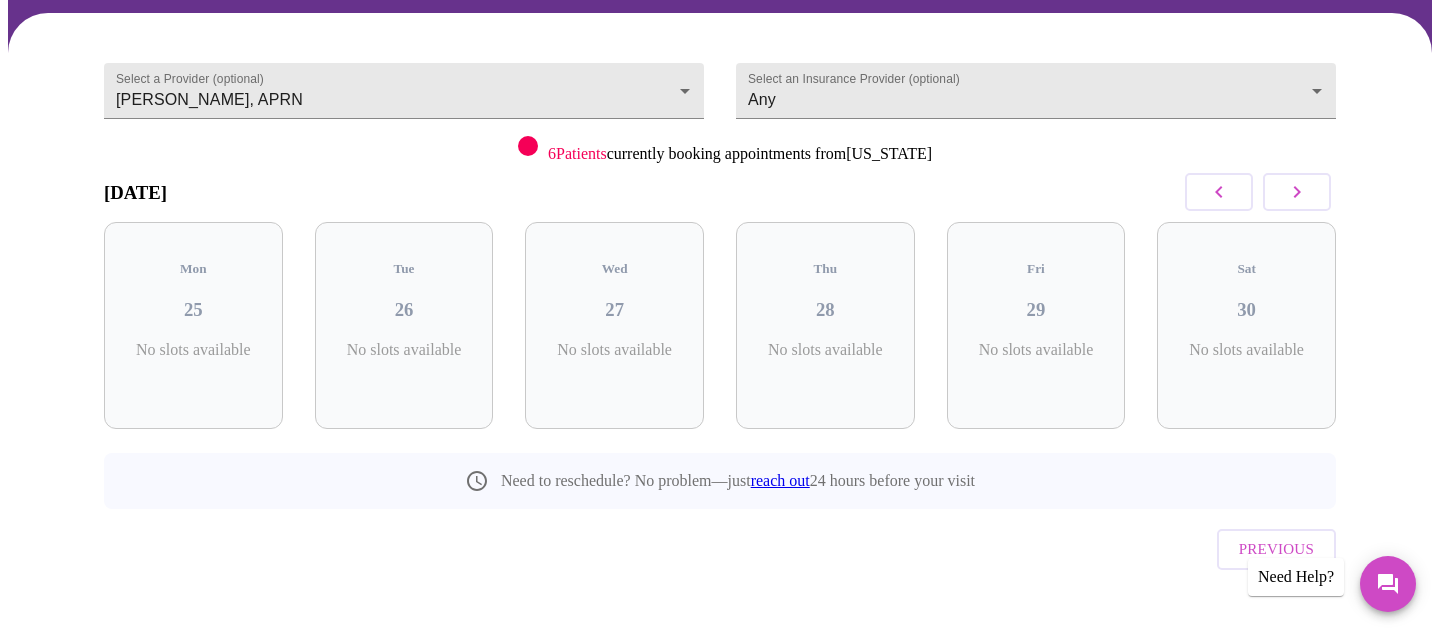 click 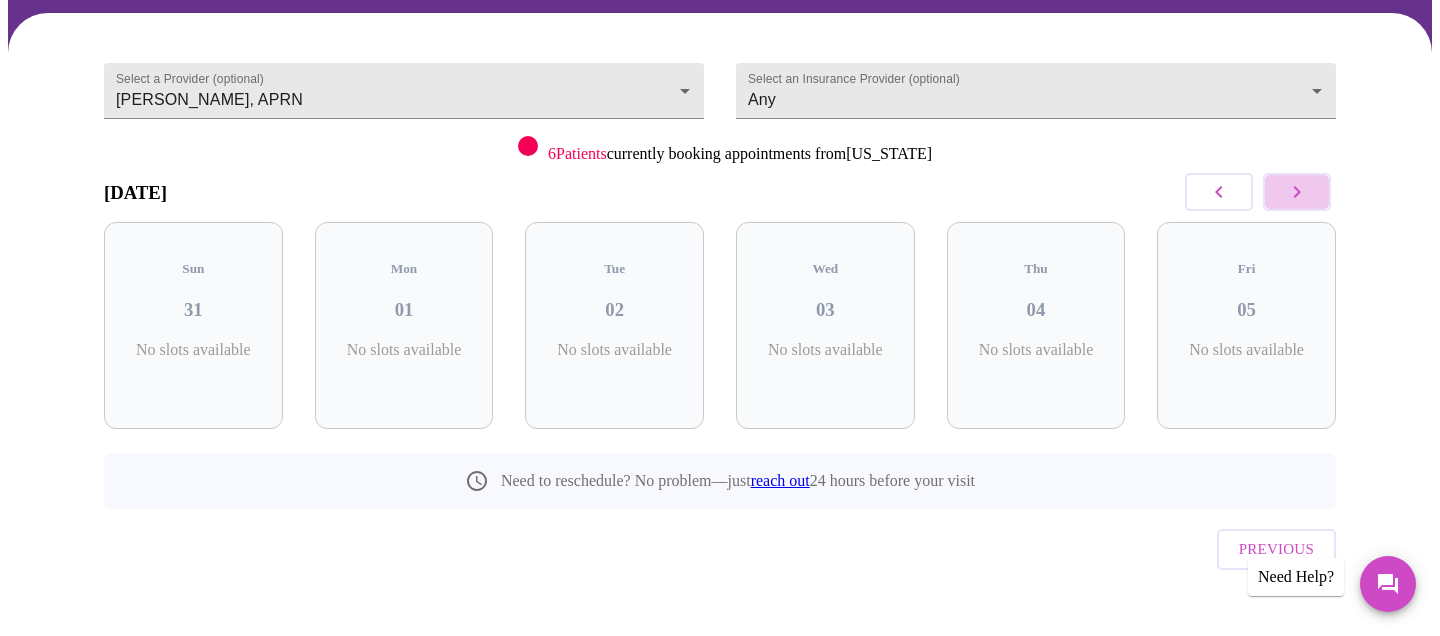 click 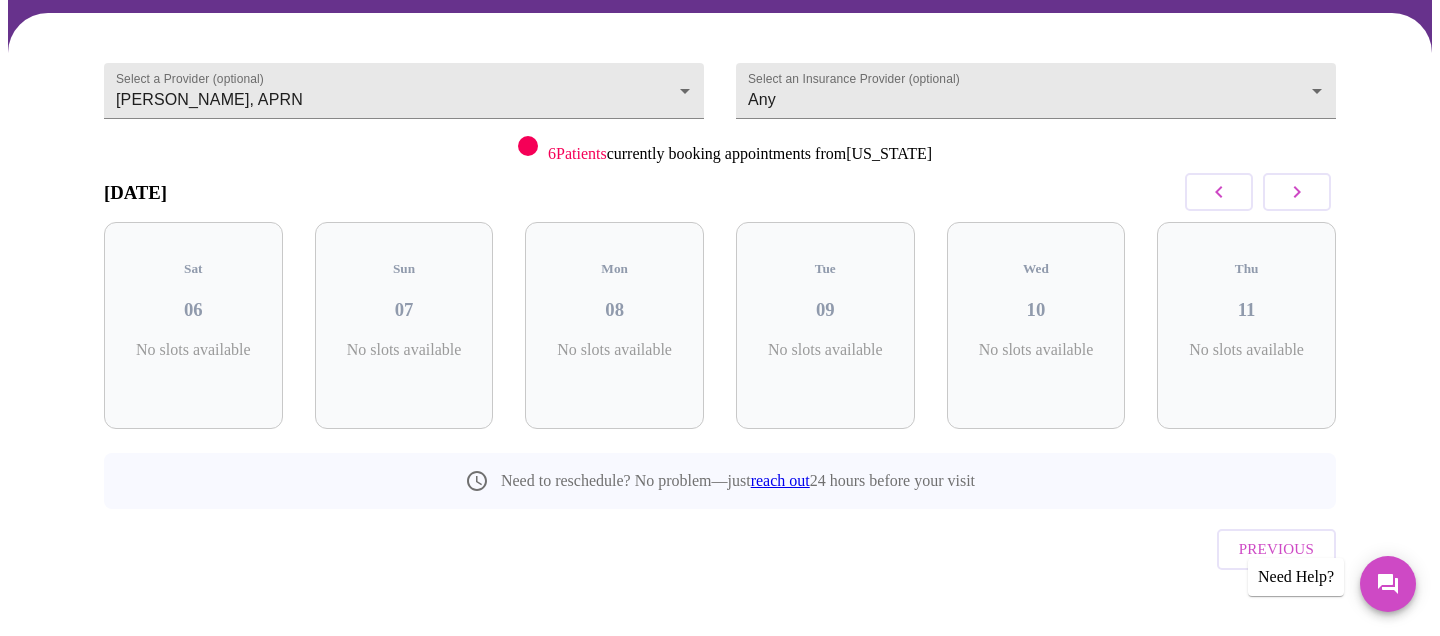 click 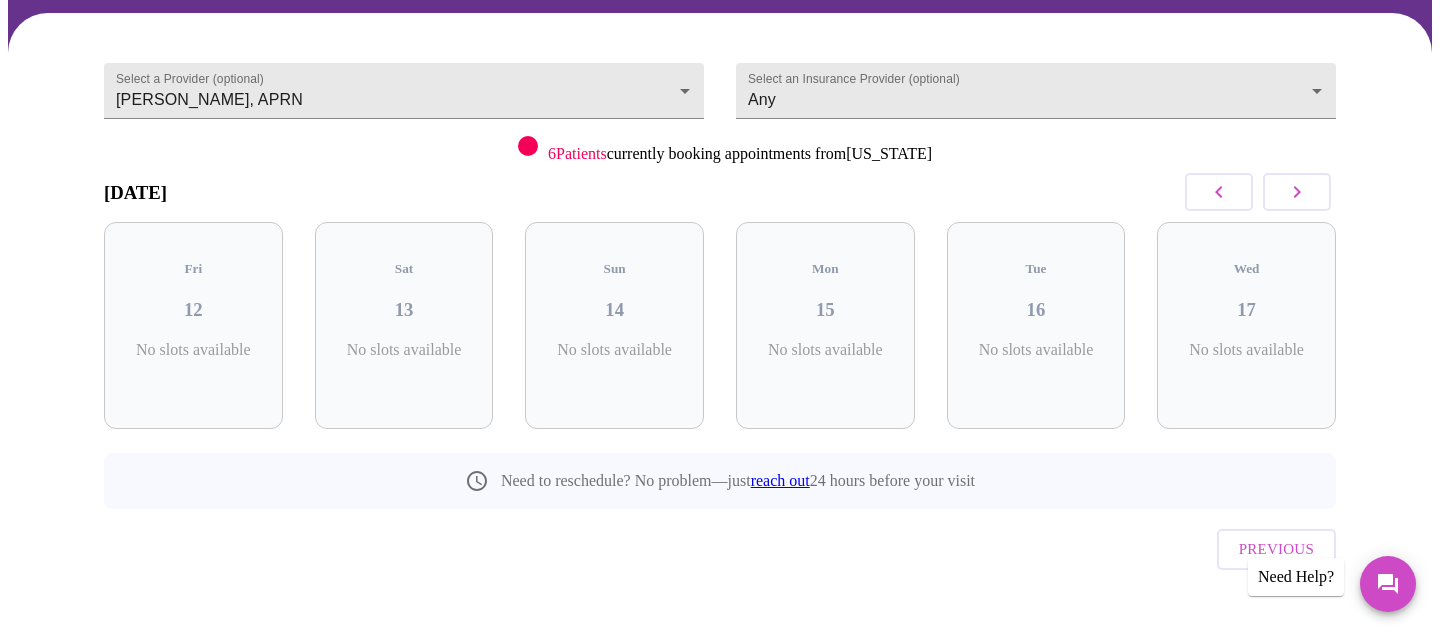 click 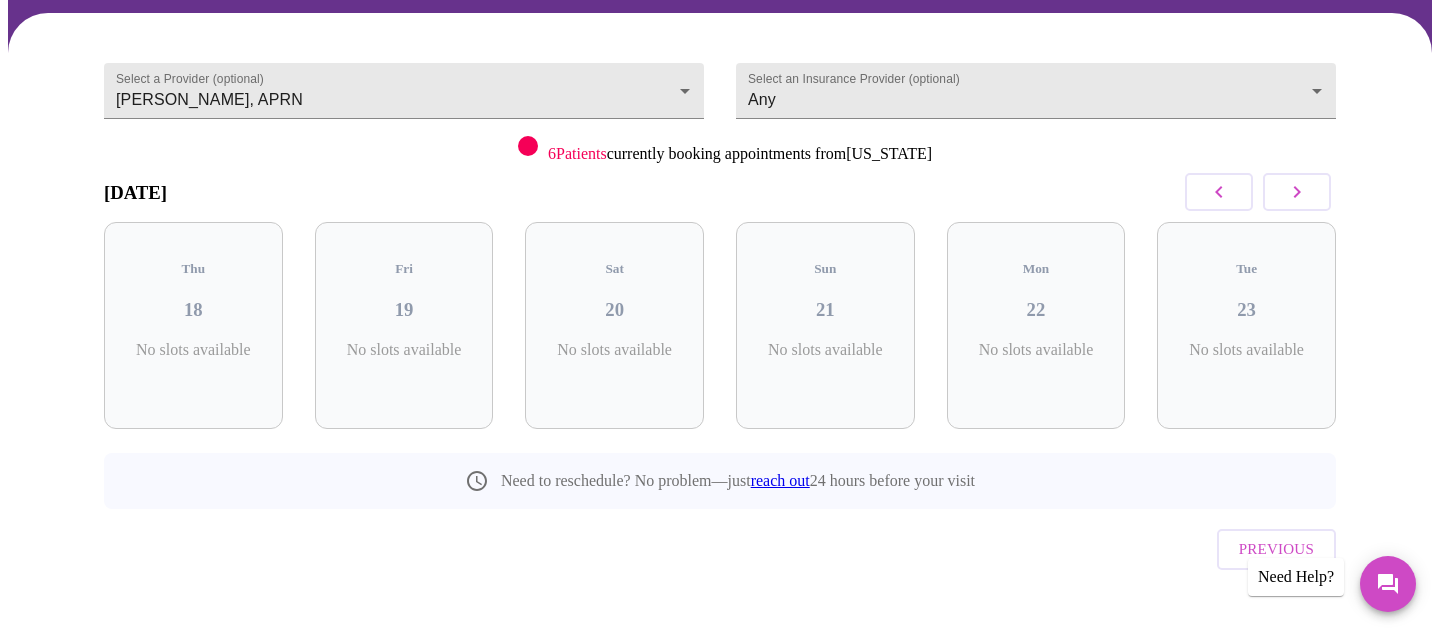 click 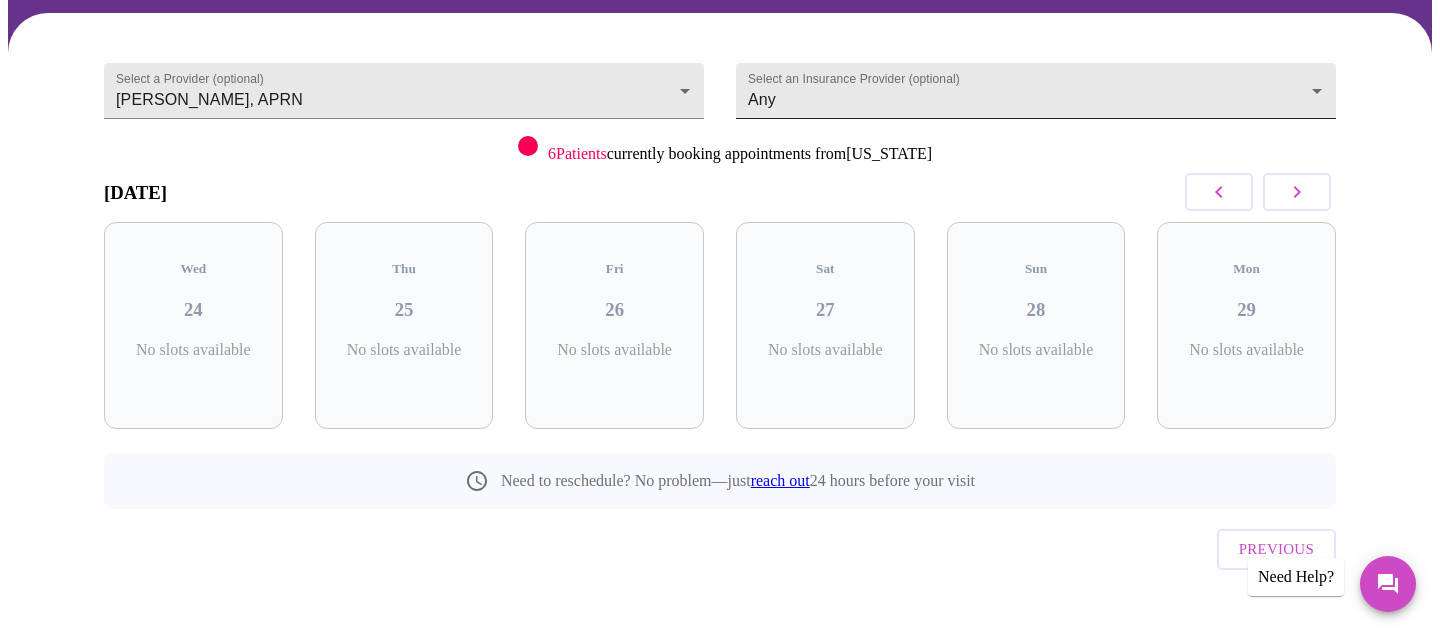 click on "MyMenopauseRx Appointments Messaging Labs Uploads Medications Community Refer a Friend Hi Alycia   Confirm appointment time 1 2 CONFIRM 3 4 5 Select a Provider (optional) Emilie McLain, APRN Emilie McLain, APRN Select an Insurance Provider (optional) Any Any 6  Patients  currently booking appointments from  Illinois September 2025 Wed 24 No slots available Thu 25 No slots available Fri 26 No slots available Sat 27 No slots available Sun 28 No slots available Mon 29 No slots available Need to reschedule? No problem—just  reach out  24 hours before your visit Previous Need Help? Settings Billing Invoices Log out" at bounding box center [720, 264] 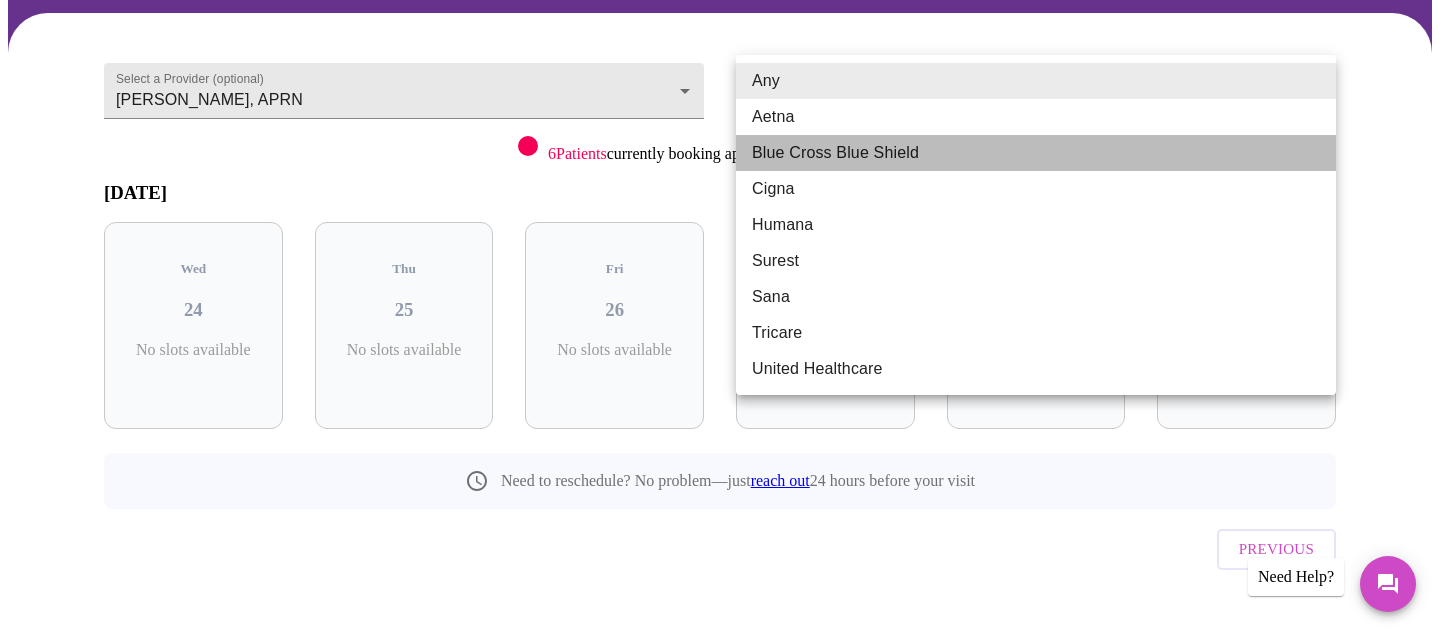 click on "Blue Cross Blue Shield" at bounding box center (1036, 153) 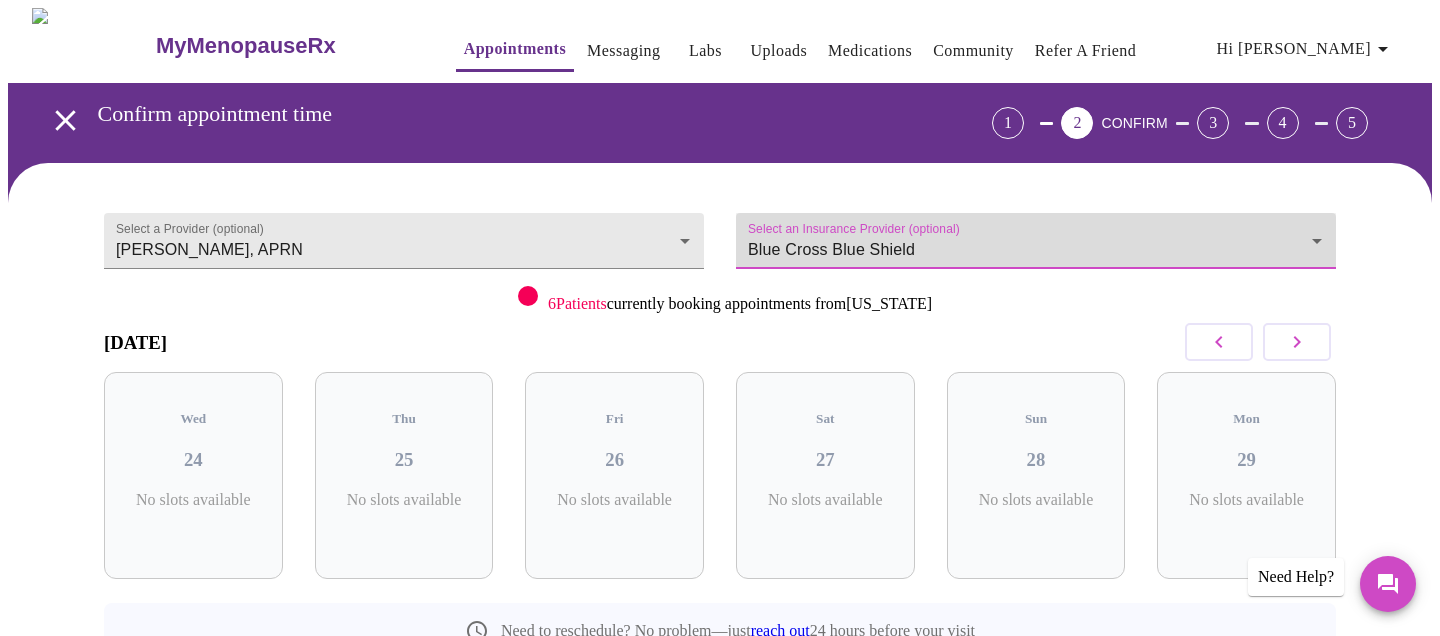 scroll, scrollTop: 150, scrollLeft: 0, axis: vertical 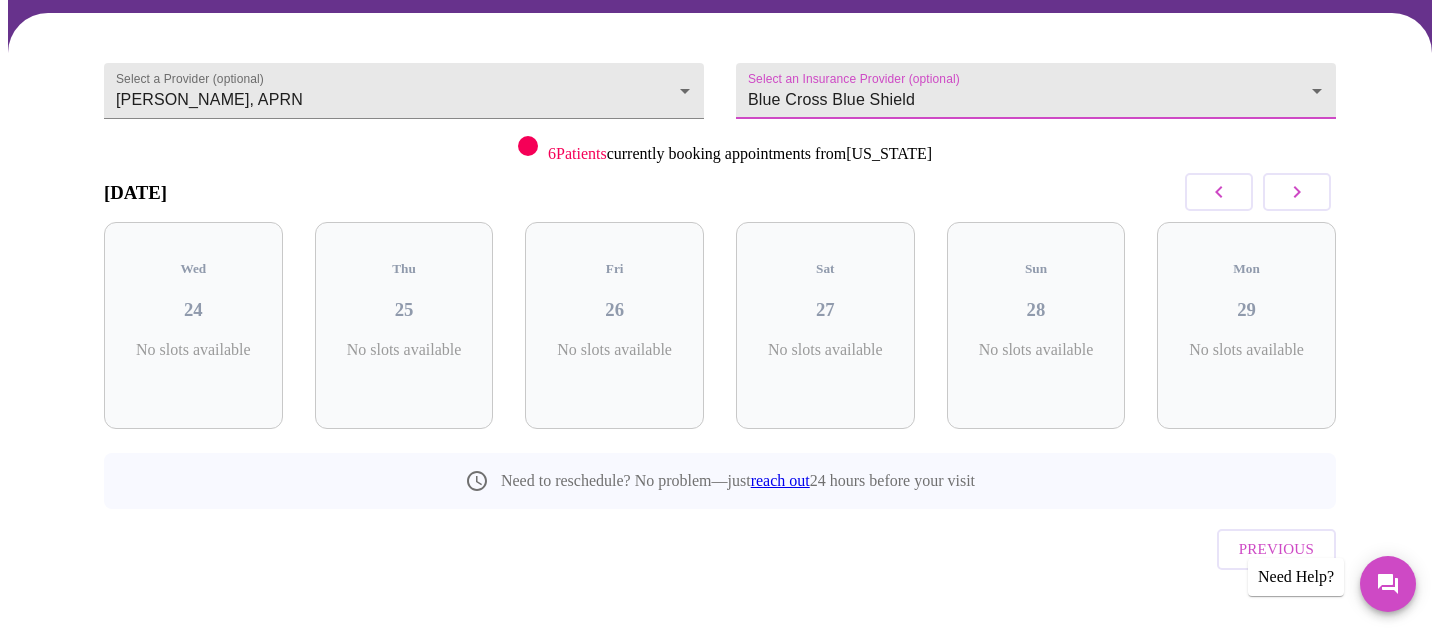 click on "Previous" at bounding box center [1276, 549] 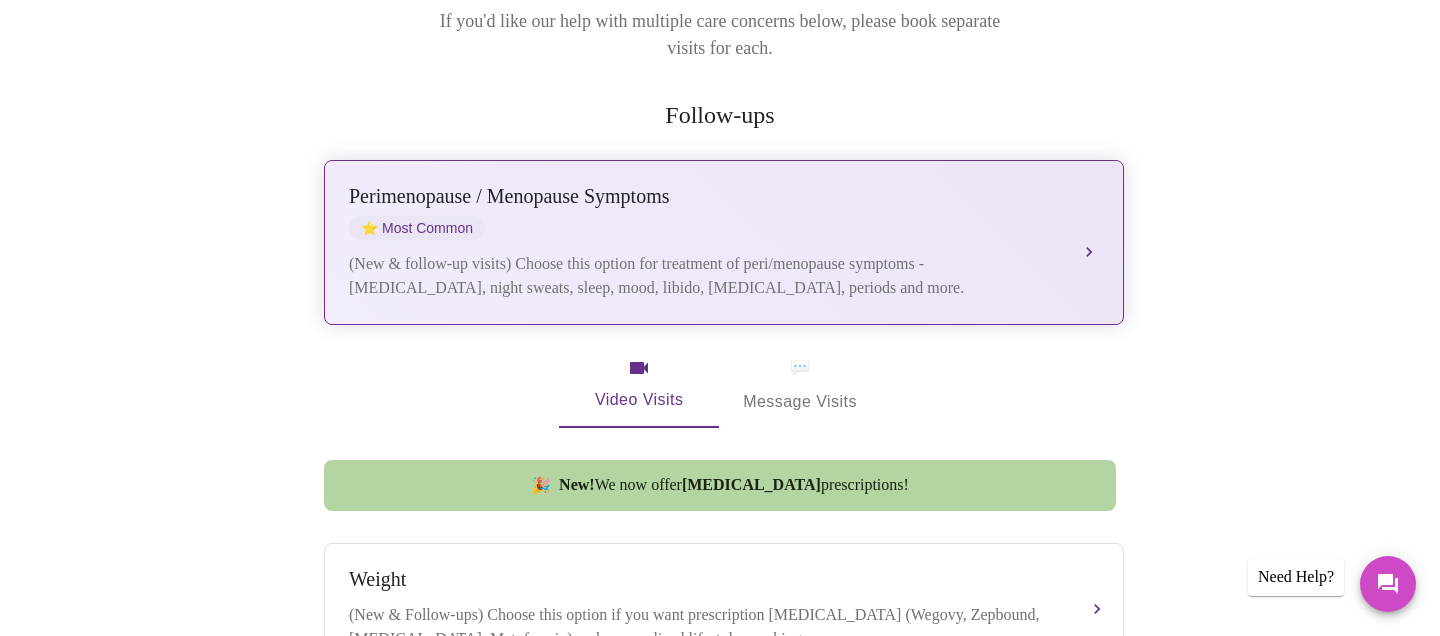 scroll, scrollTop: 314, scrollLeft: 0, axis: vertical 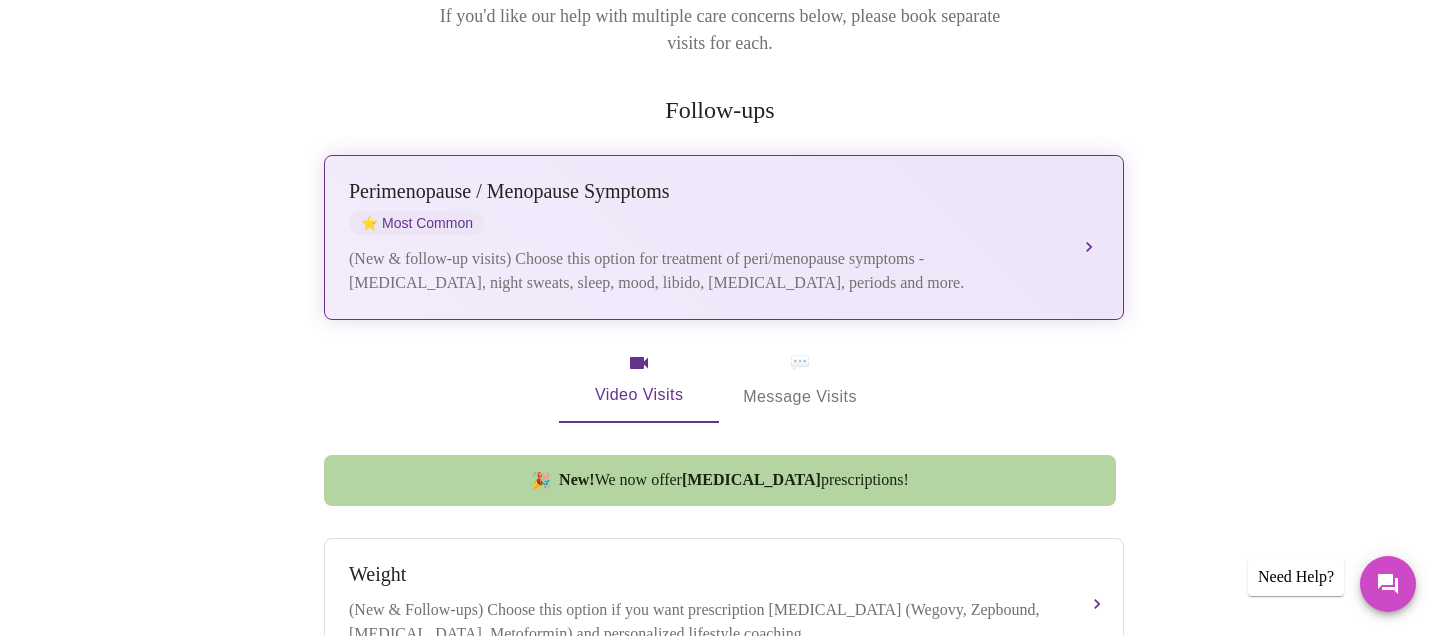 click on "Perimenopause / Menopause Symptoms  ⭐  Most Common" at bounding box center [704, 207] 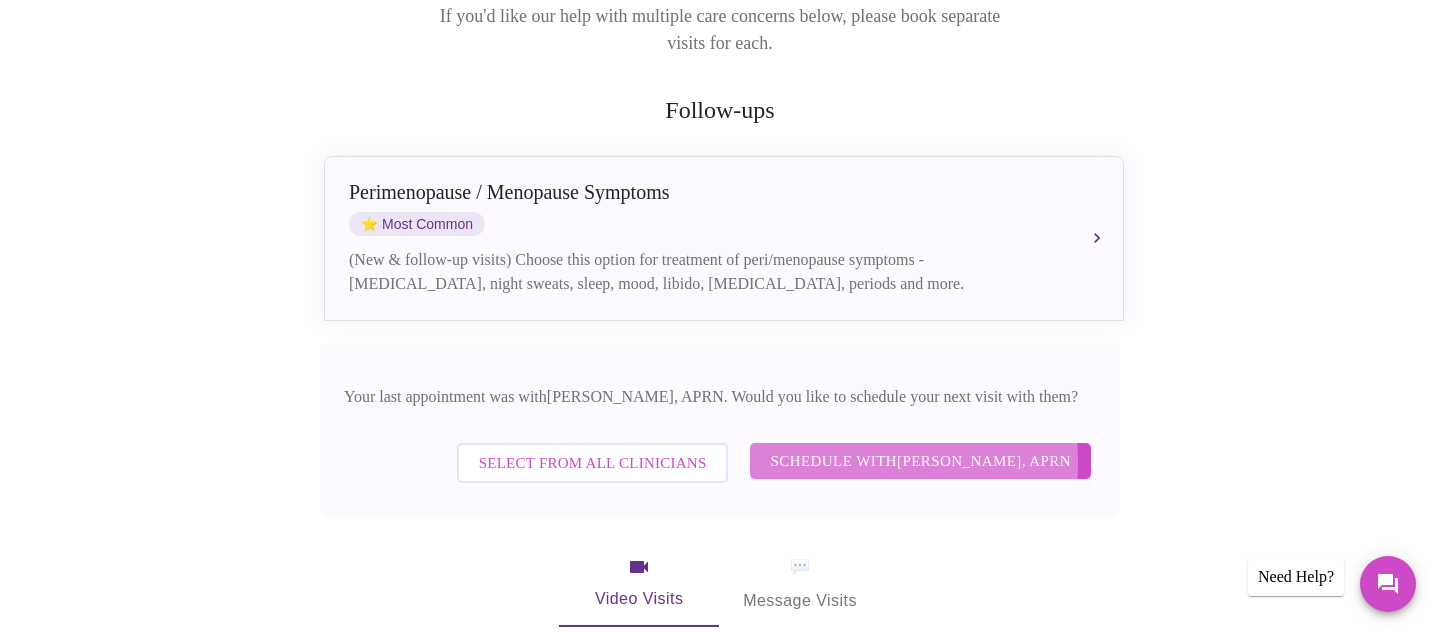 click on "Schedule with  Emilie McLain, APRN" at bounding box center (920, 461) 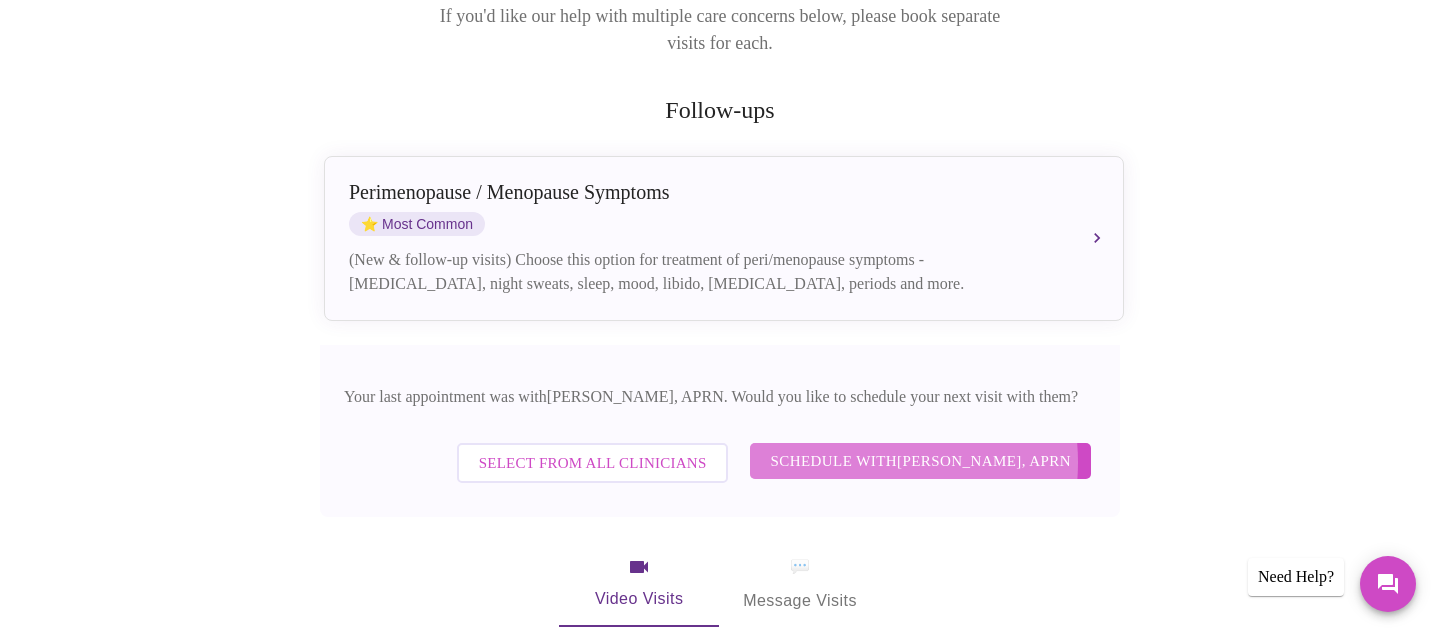 scroll, scrollTop: 150, scrollLeft: 0, axis: vertical 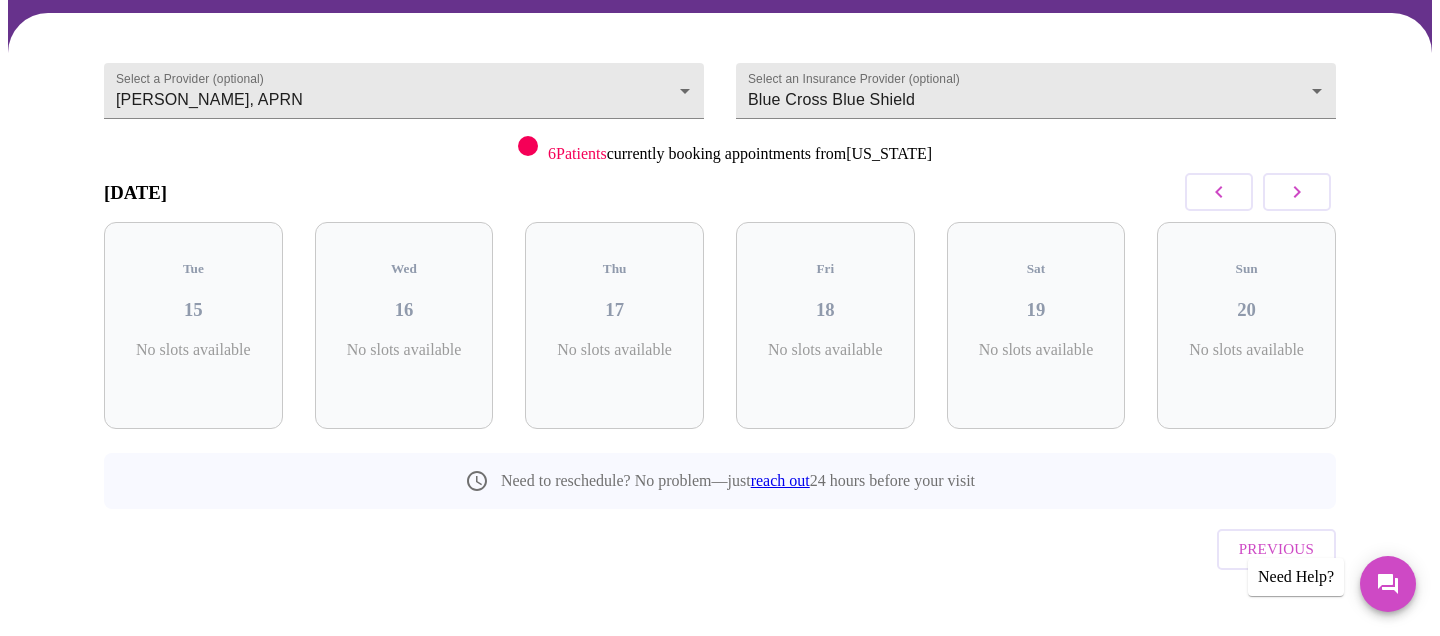 click 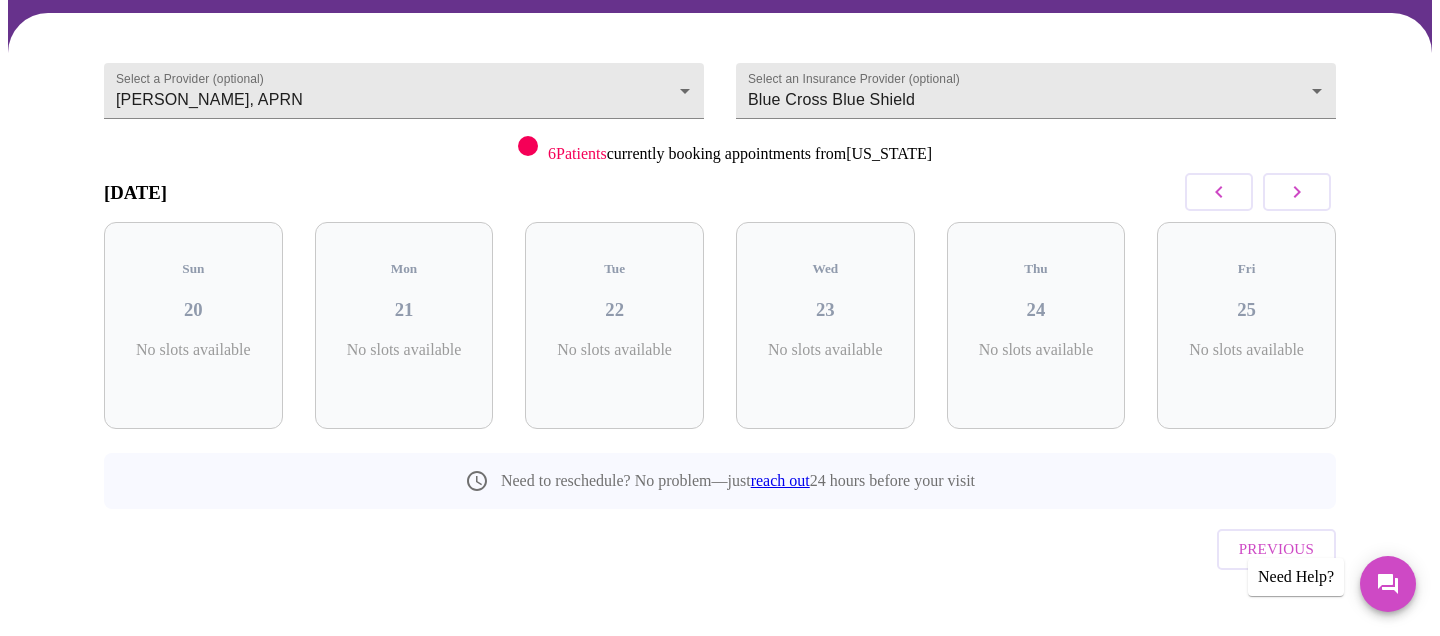 click 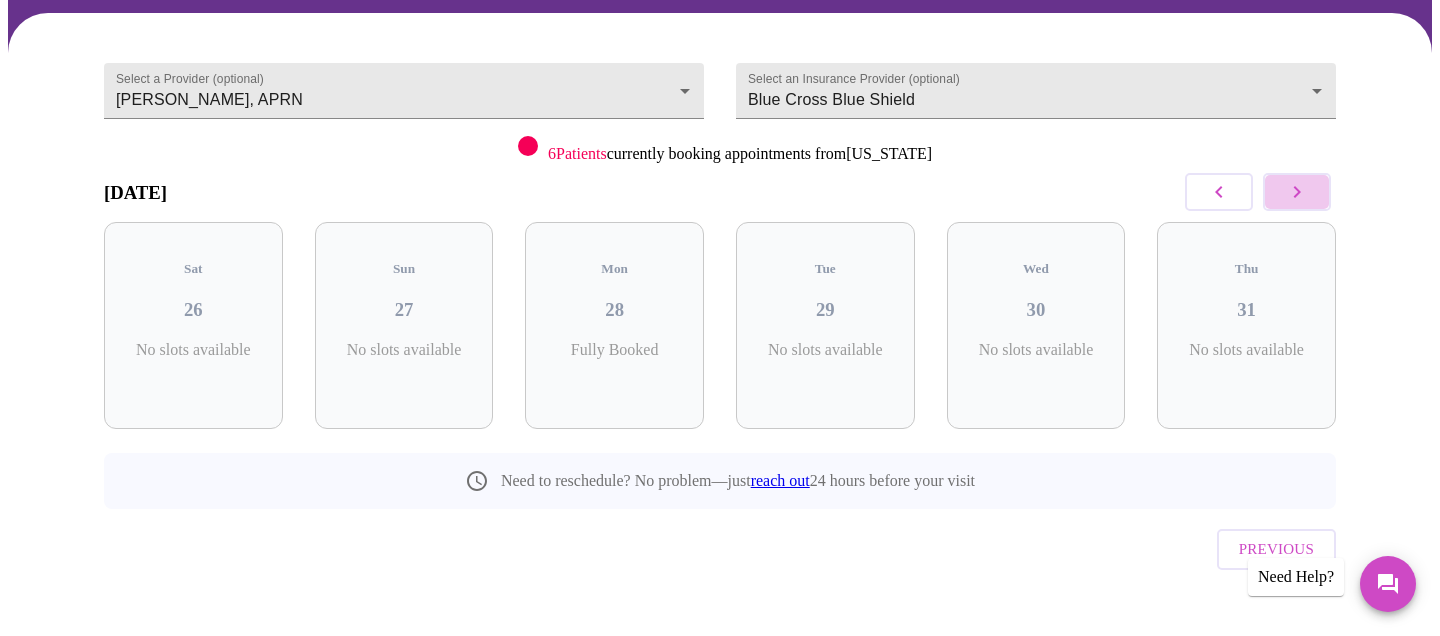 click 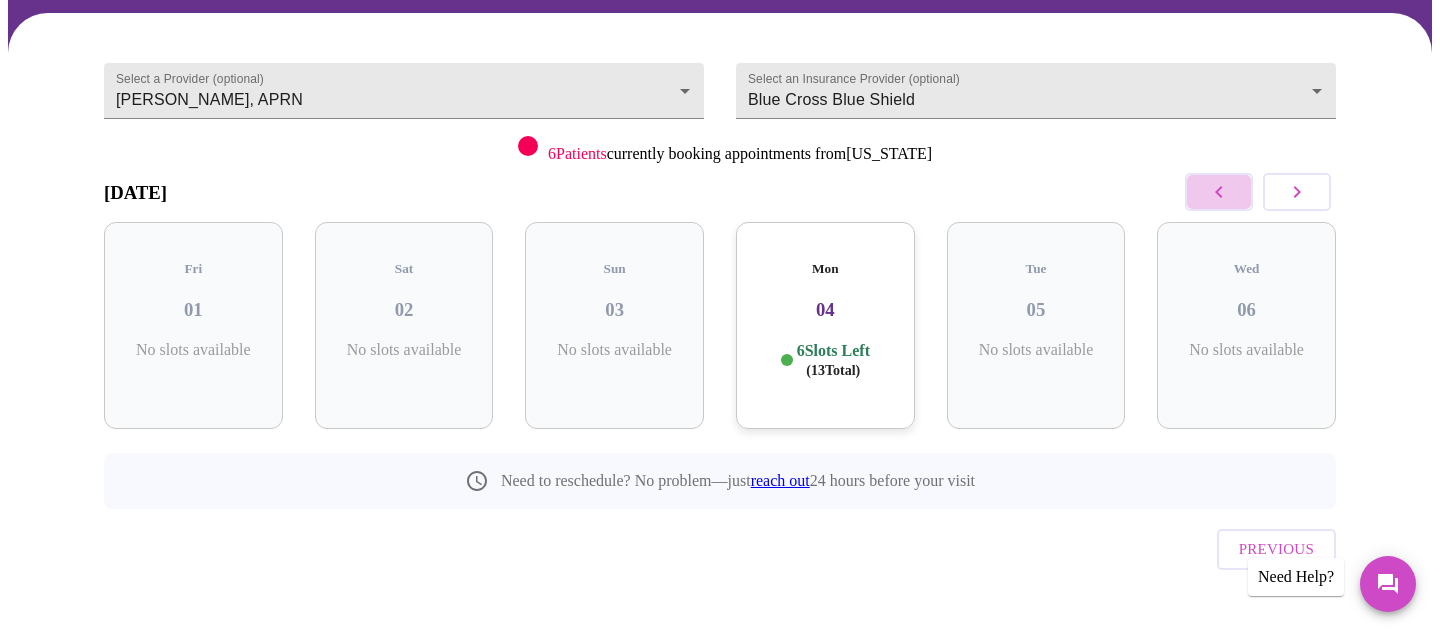 click 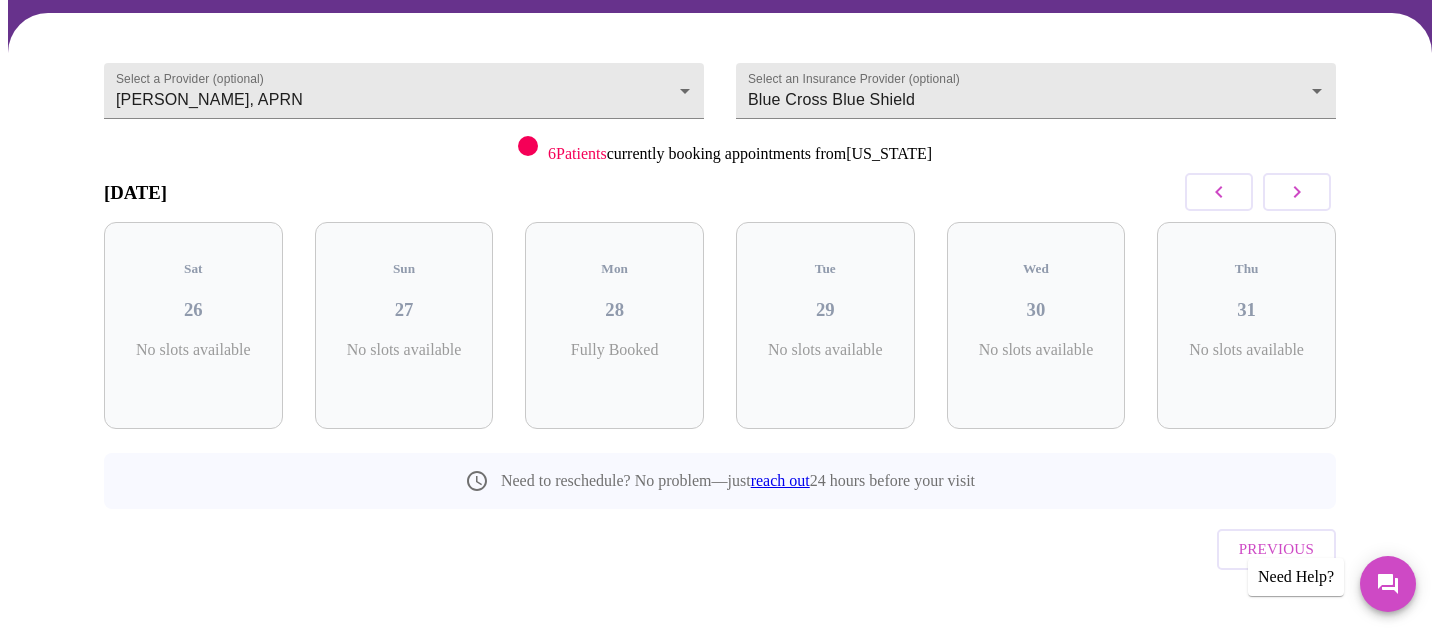 click 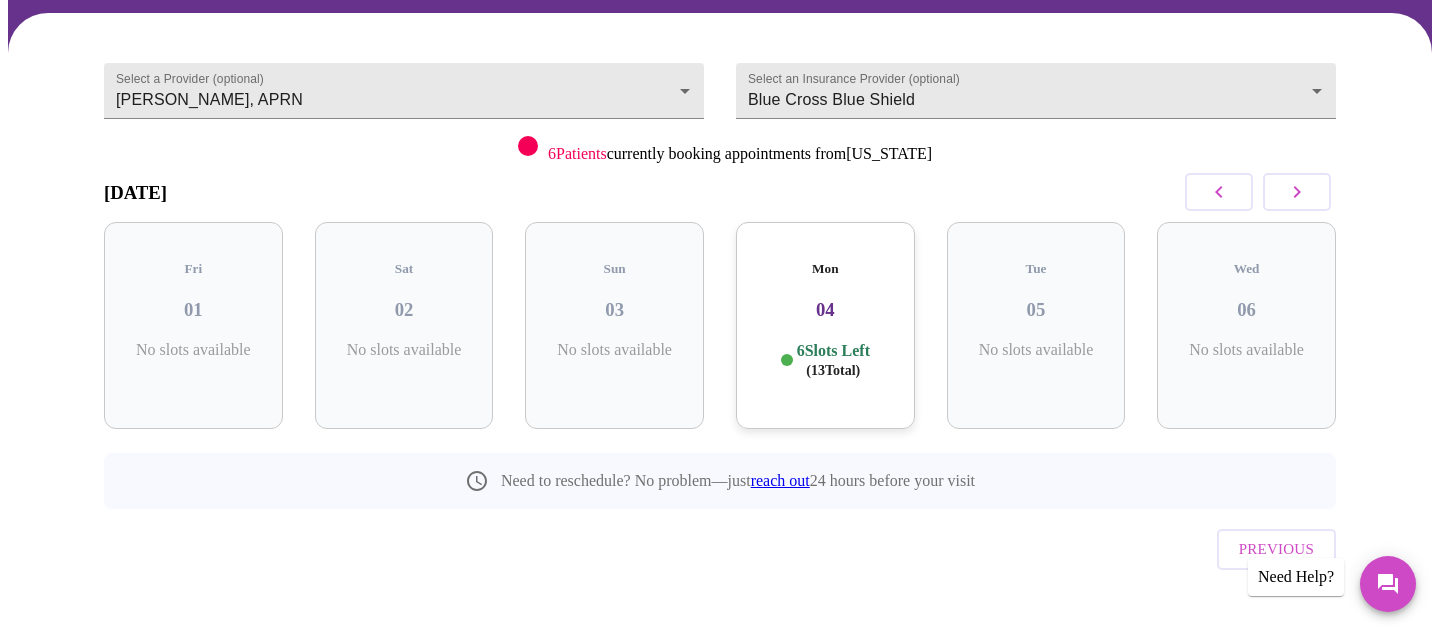 click on "Mon 04 6  Slots Left ( 13  Total)" at bounding box center [825, 325] 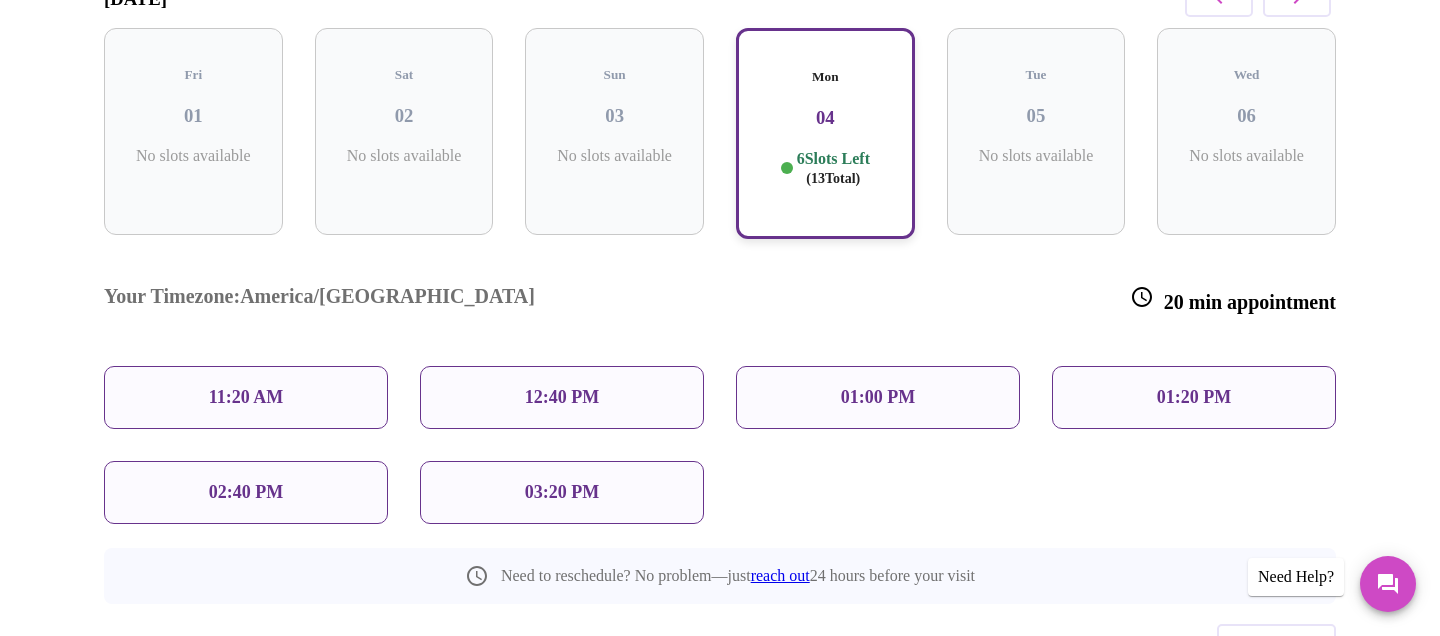 scroll, scrollTop: 347, scrollLeft: 0, axis: vertical 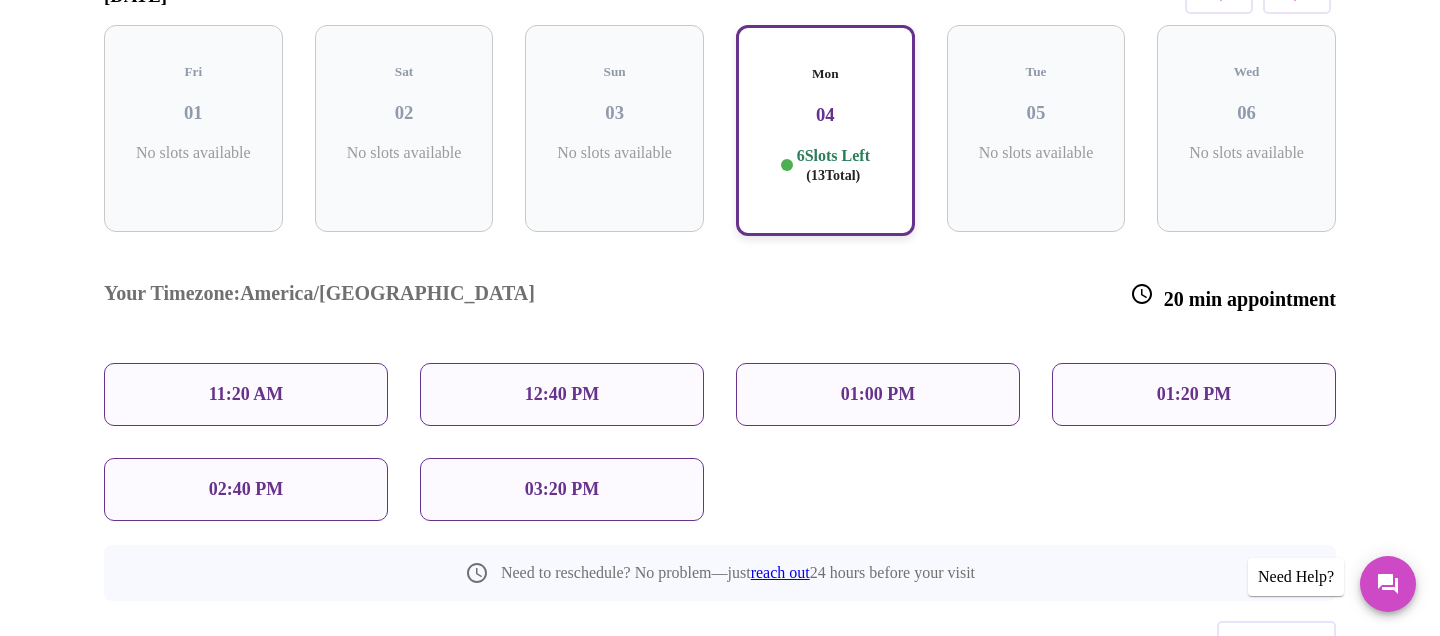 click on "11:20 AM" at bounding box center (246, 394) 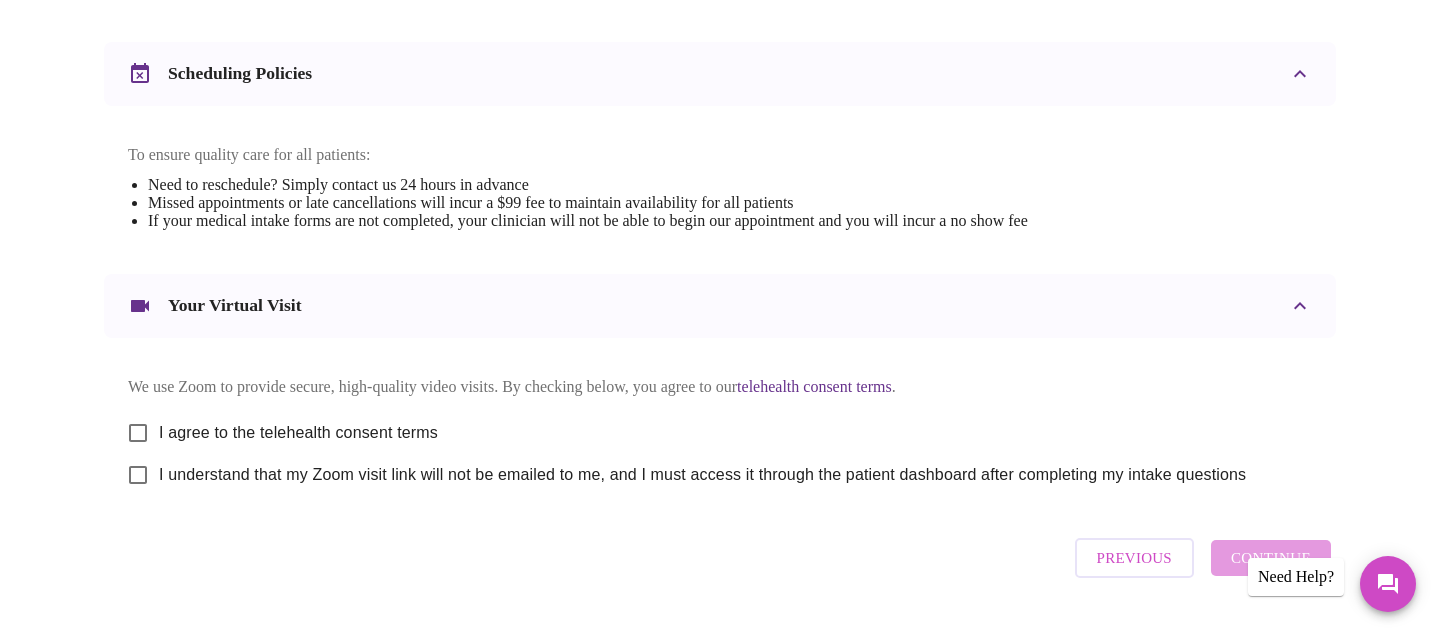 scroll, scrollTop: 789, scrollLeft: 0, axis: vertical 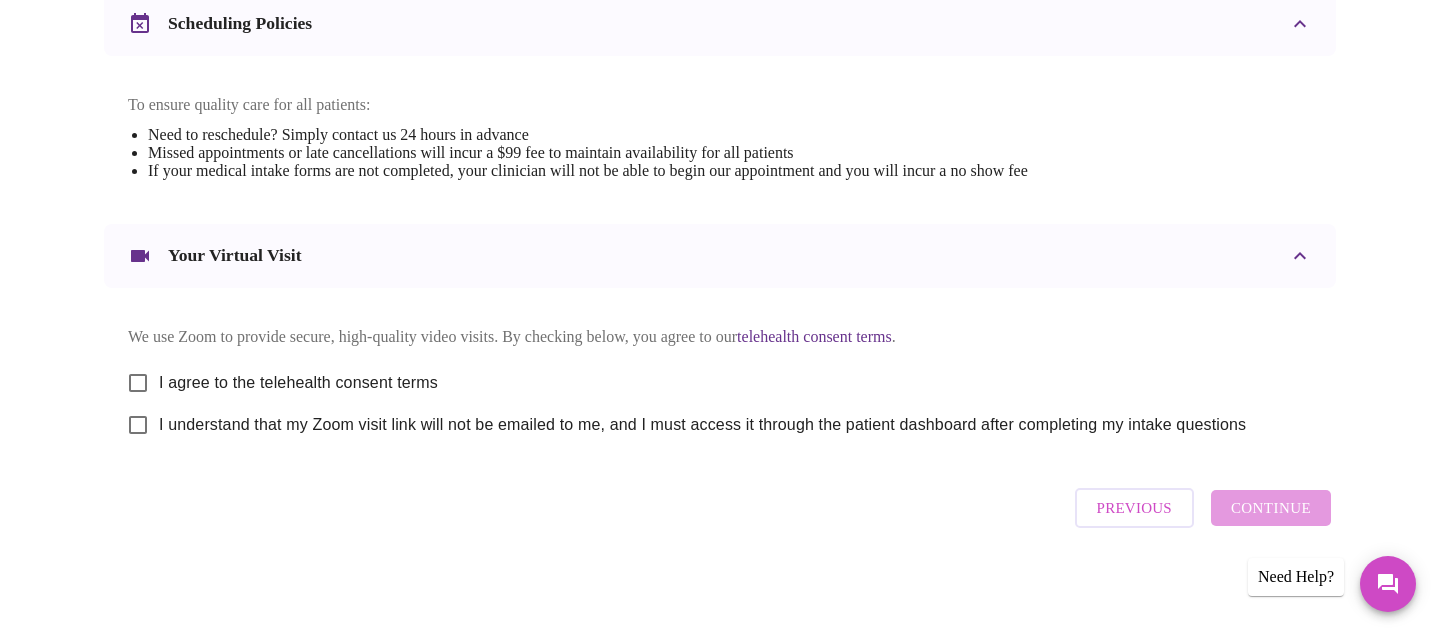 click on "I agree to the telehealth consent terms" at bounding box center (138, 383) 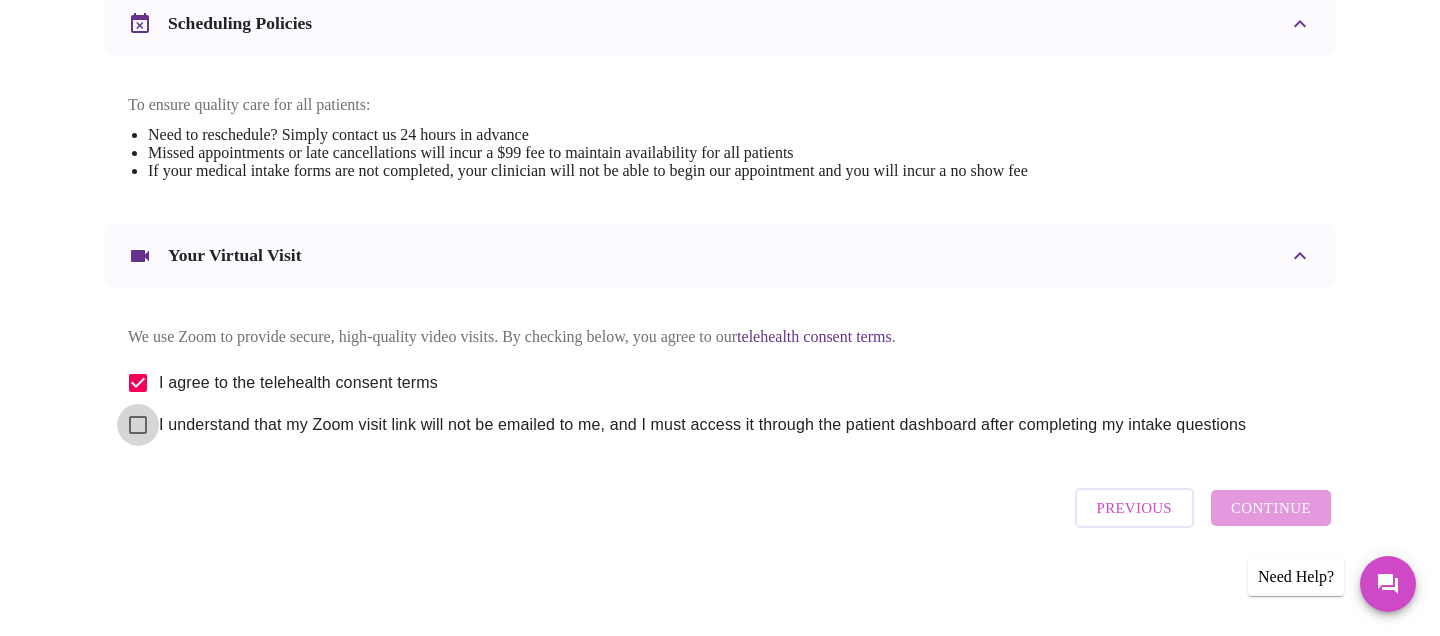 click on "I understand that my Zoom visit link will not be emailed to me, and I must access it through the patient dashboard after completing my intake questions" at bounding box center [138, 425] 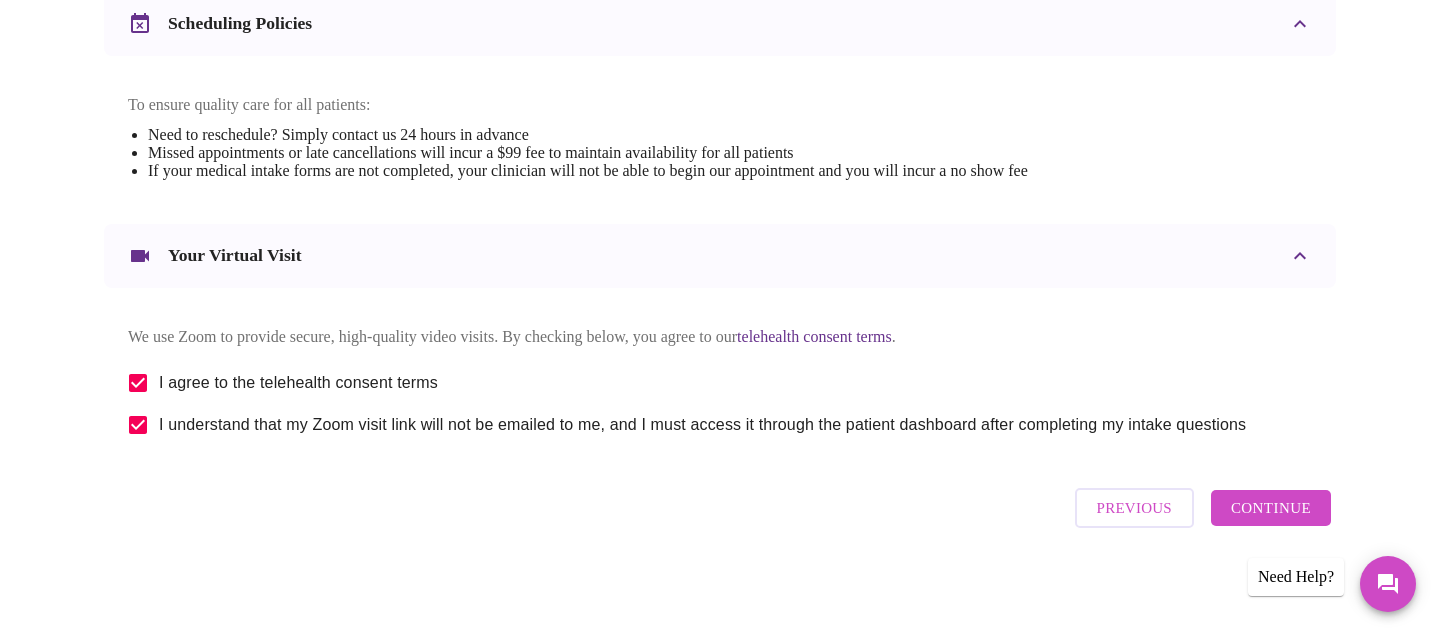 click on "Continue" at bounding box center [1271, 508] 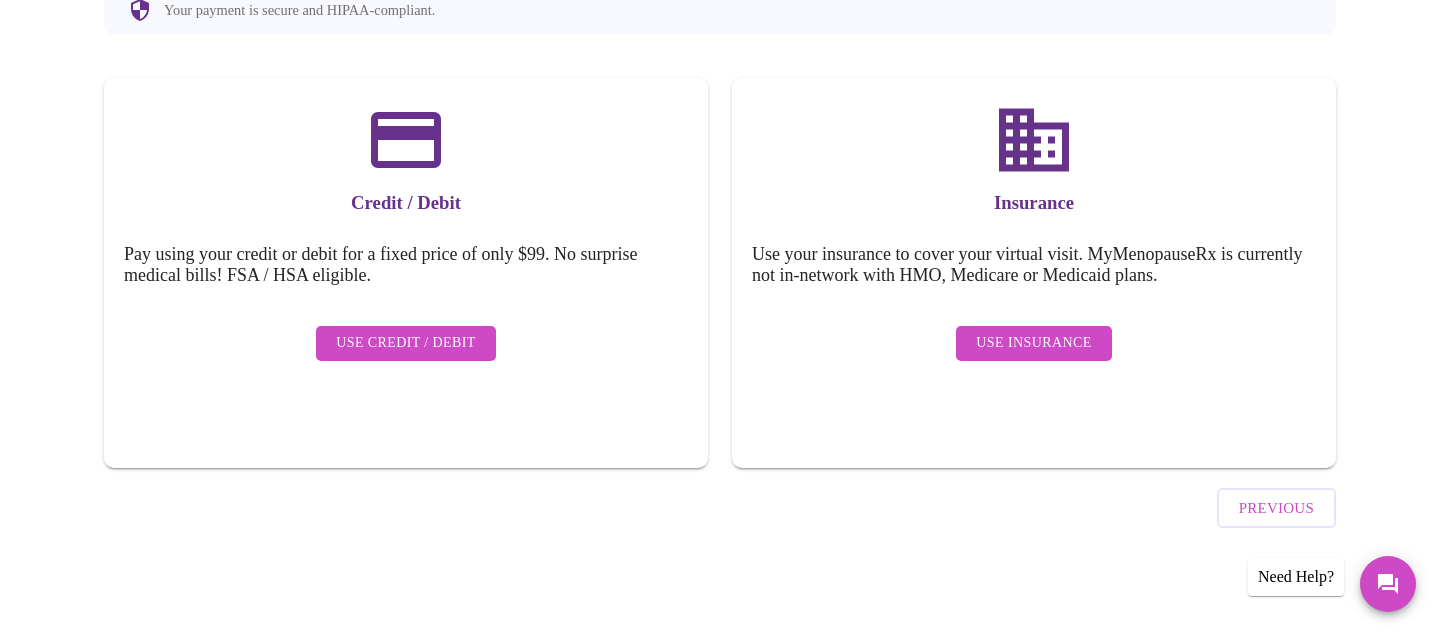 scroll, scrollTop: 215, scrollLeft: 0, axis: vertical 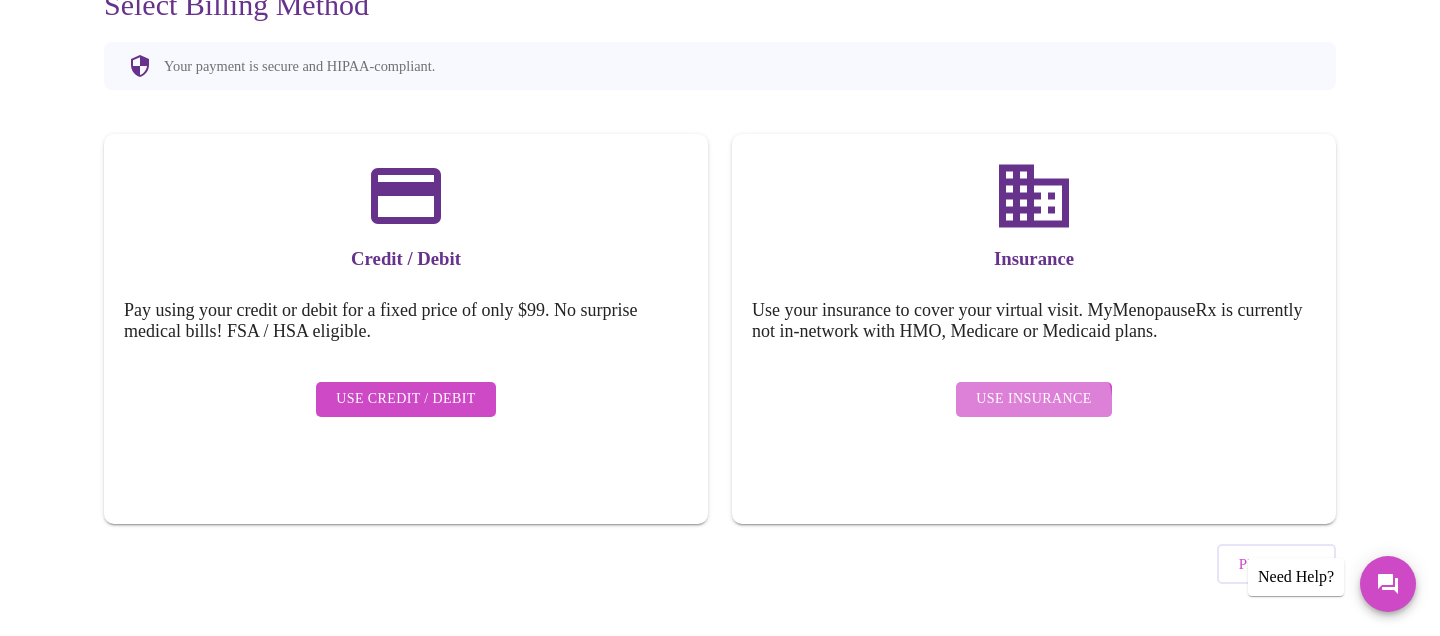 click on "Use Insurance" at bounding box center [1033, 399] 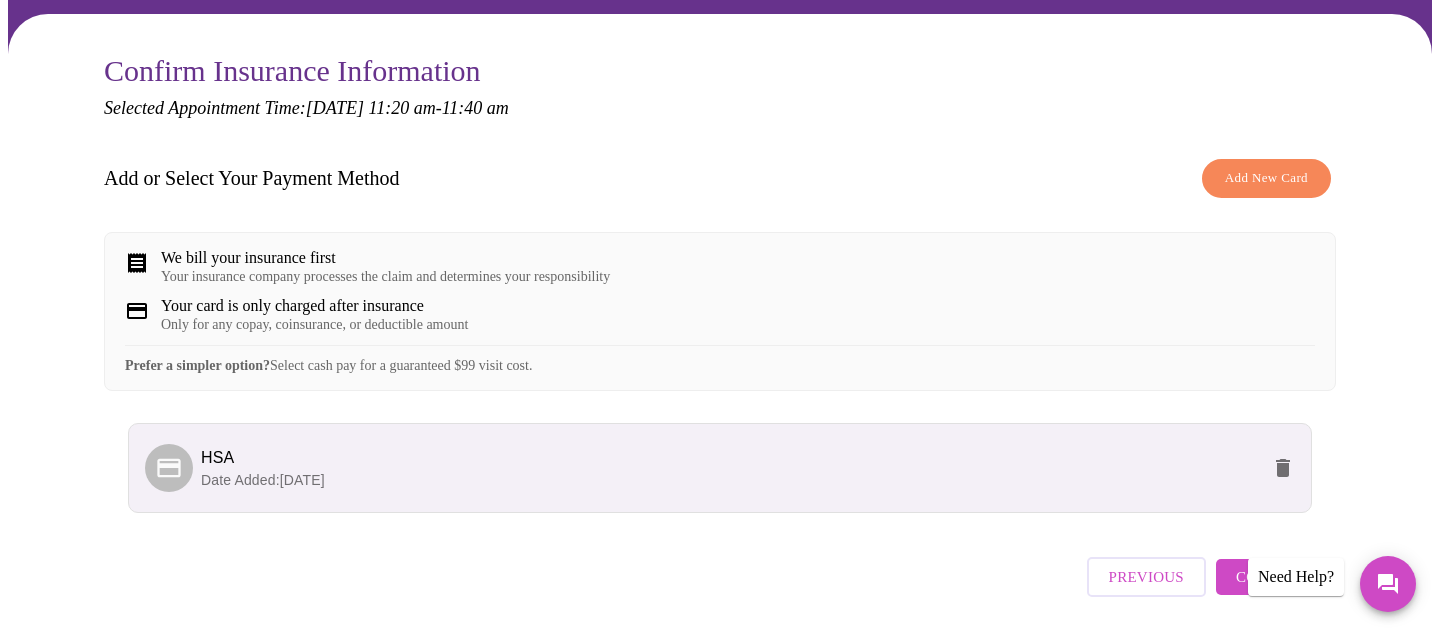 scroll, scrollTop: 232, scrollLeft: 0, axis: vertical 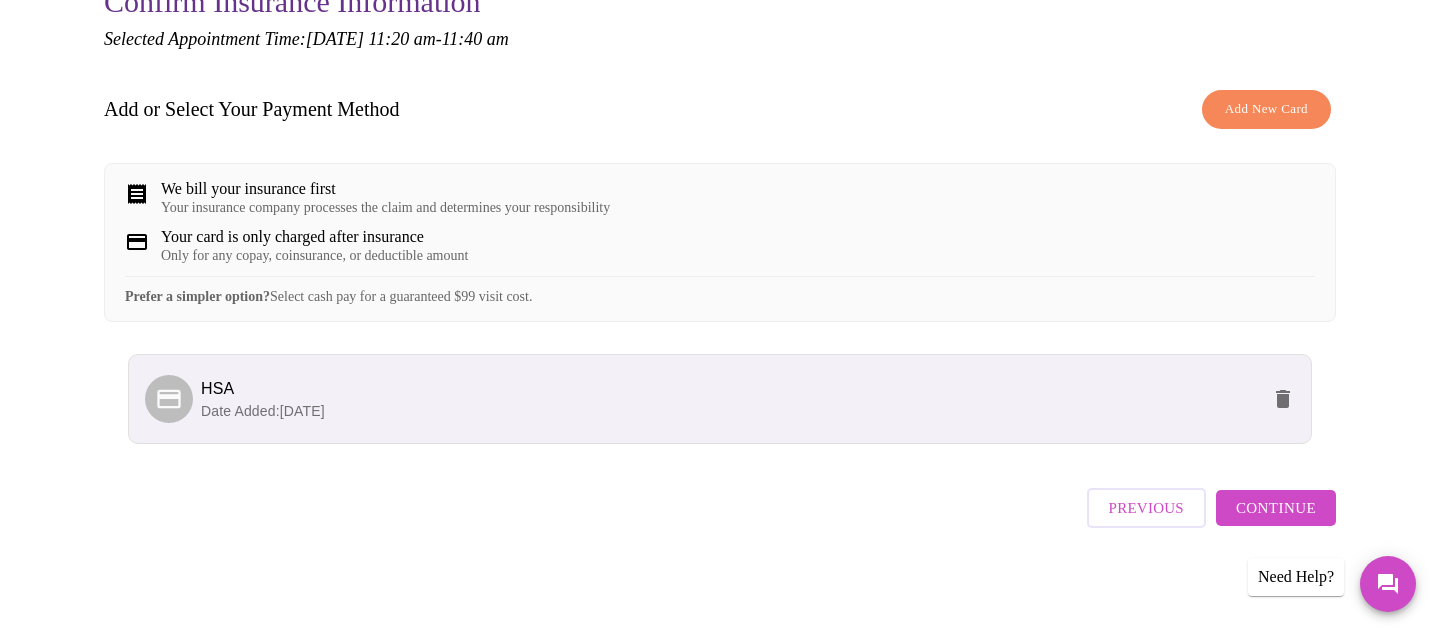 click on "Continue" at bounding box center [1276, 508] 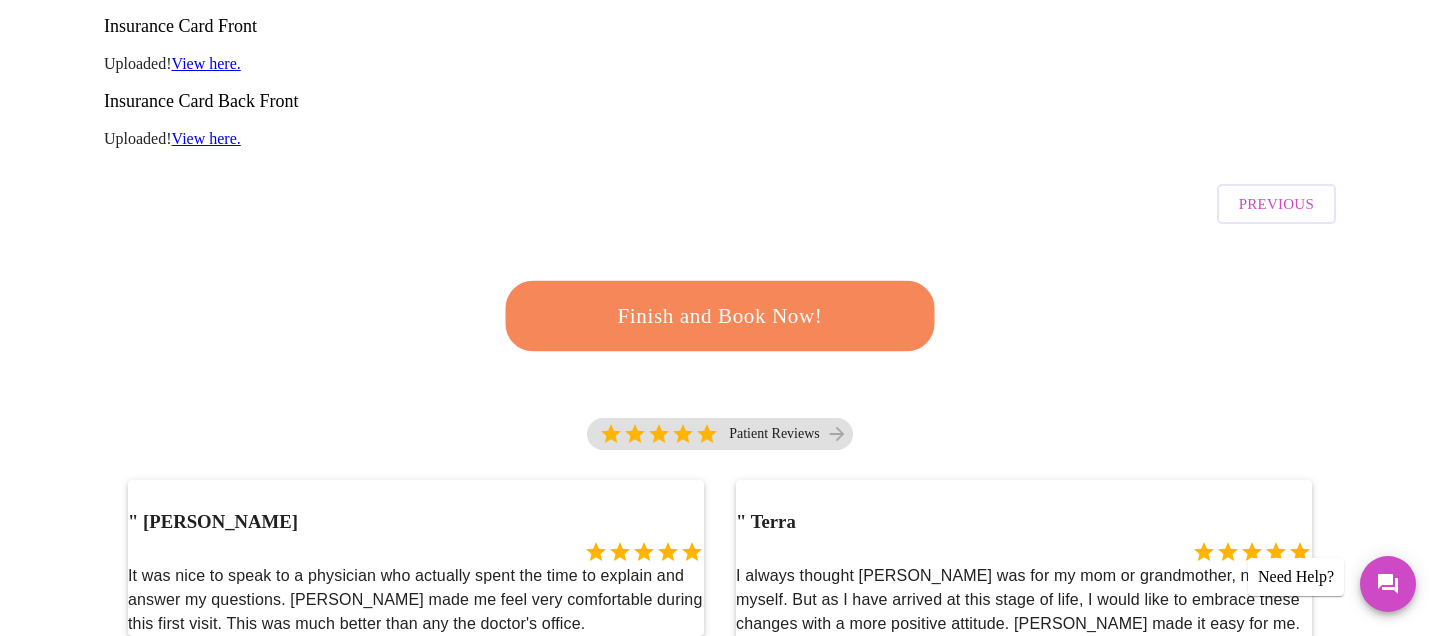 scroll, scrollTop: 508, scrollLeft: 0, axis: vertical 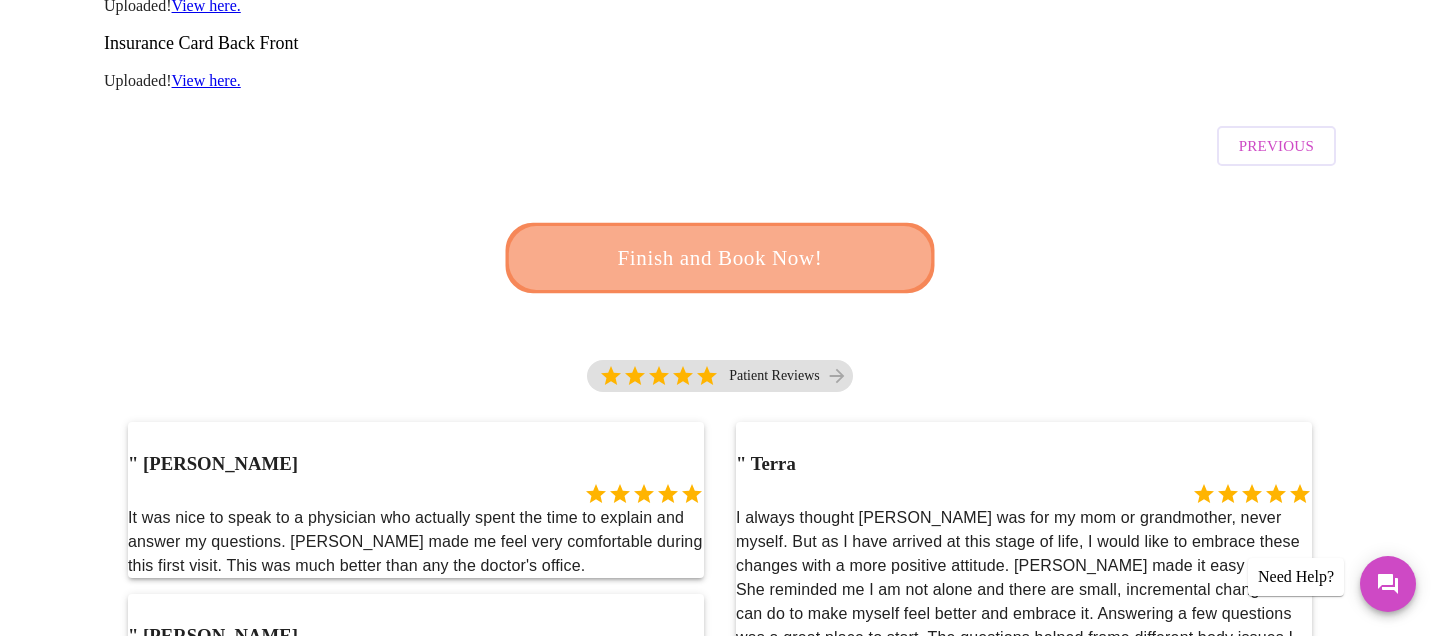 click on "Finish and Book Now!" at bounding box center [720, 258] 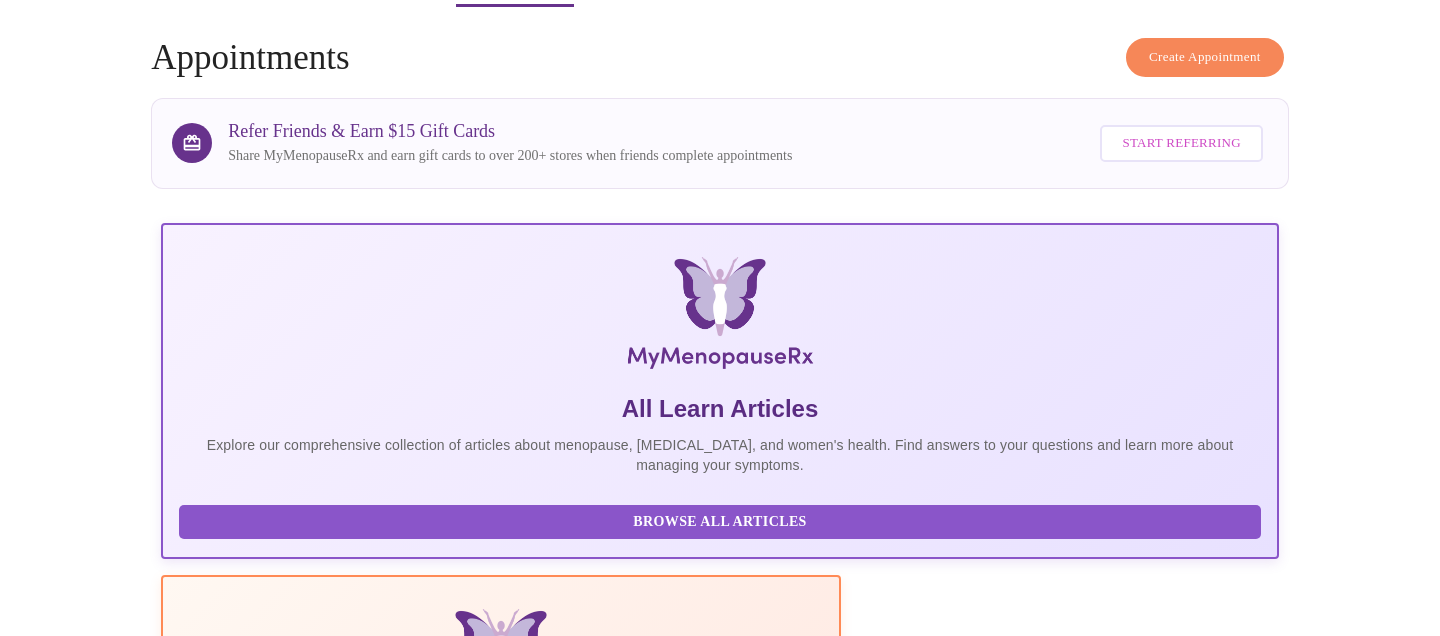 scroll, scrollTop: 0, scrollLeft: 0, axis: both 